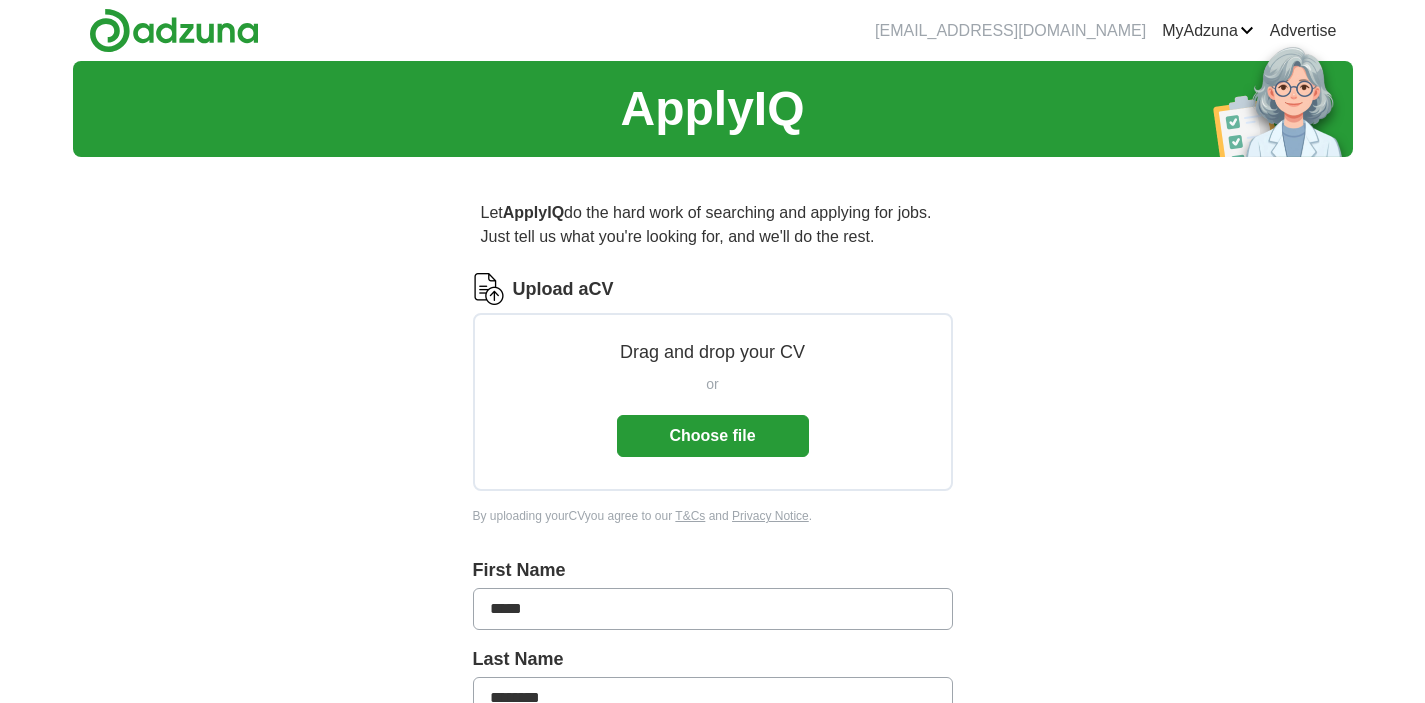 scroll, scrollTop: 0, scrollLeft: 0, axis: both 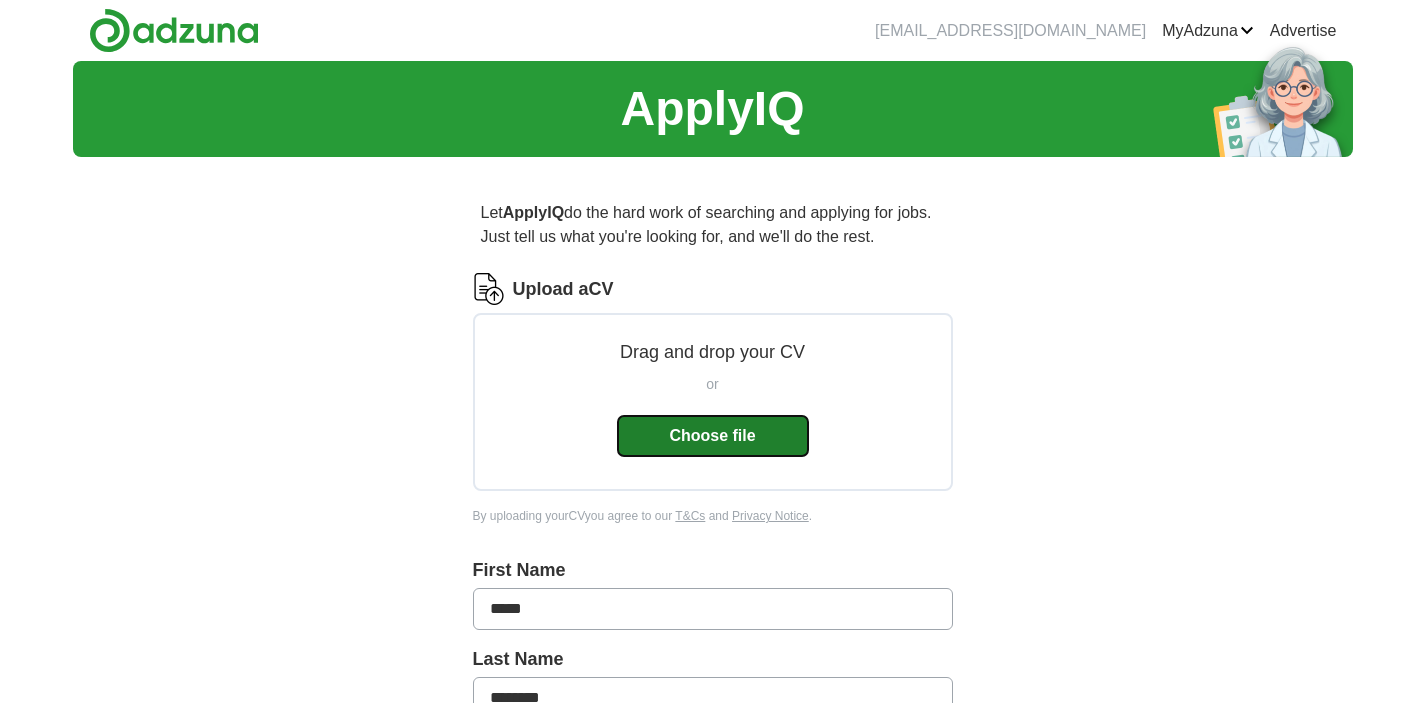 click on "Choose file" at bounding box center (713, 436) 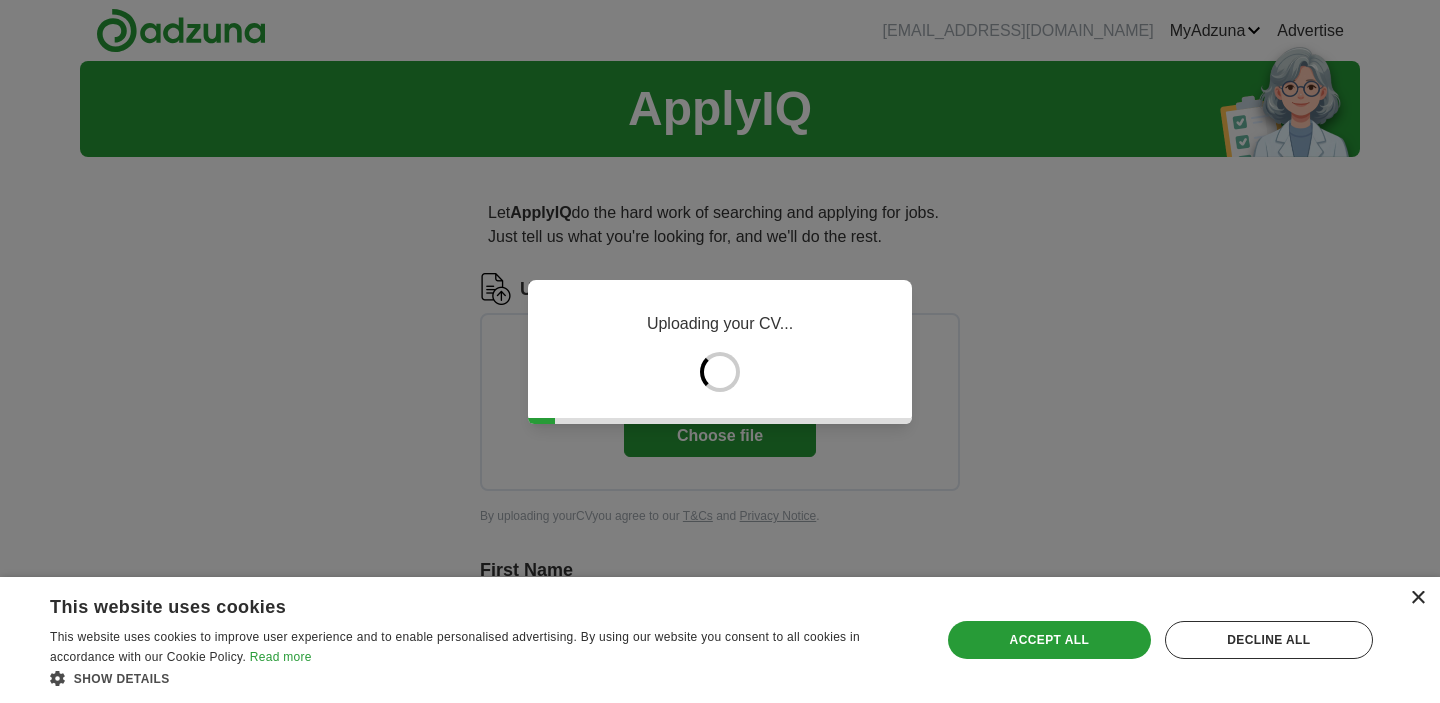 click on "×" at bounding box center [1417, 598] 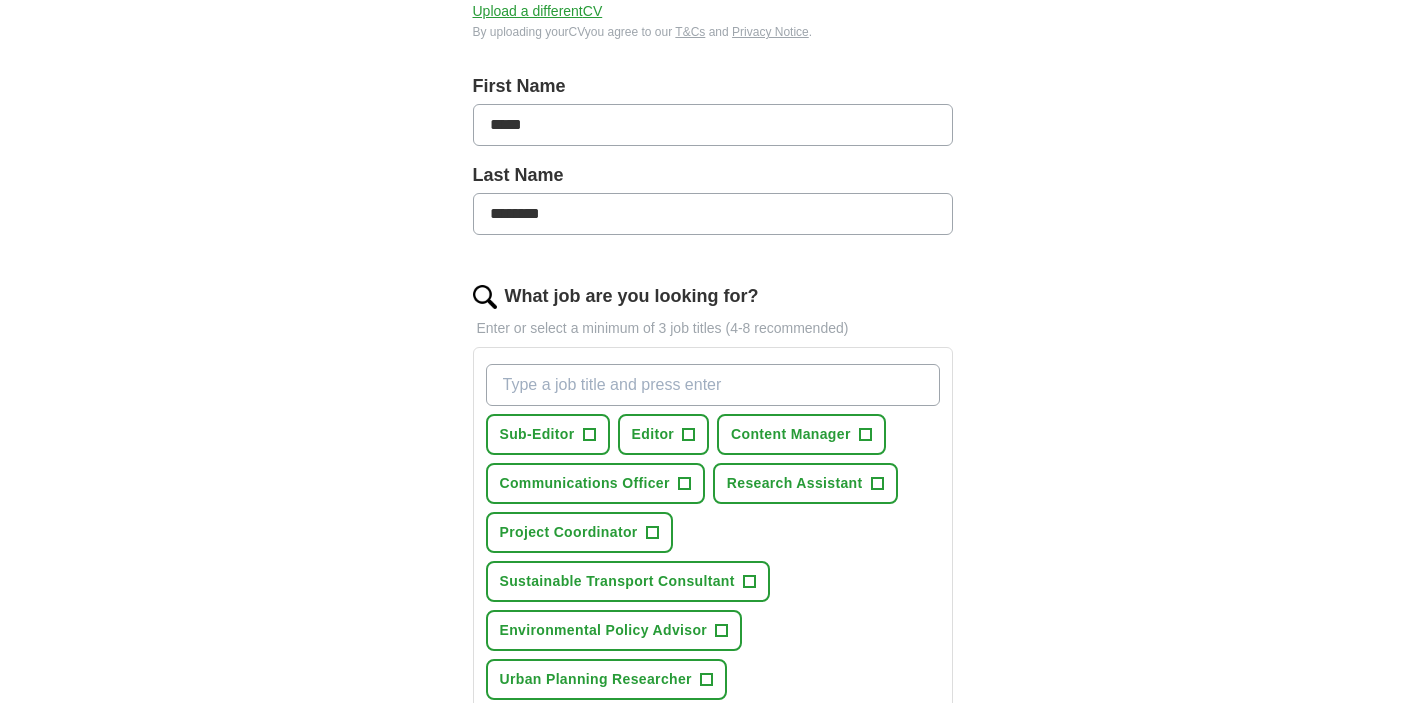 scroll, scrollTop: 391, scrollLeft: 0, axis: vertical 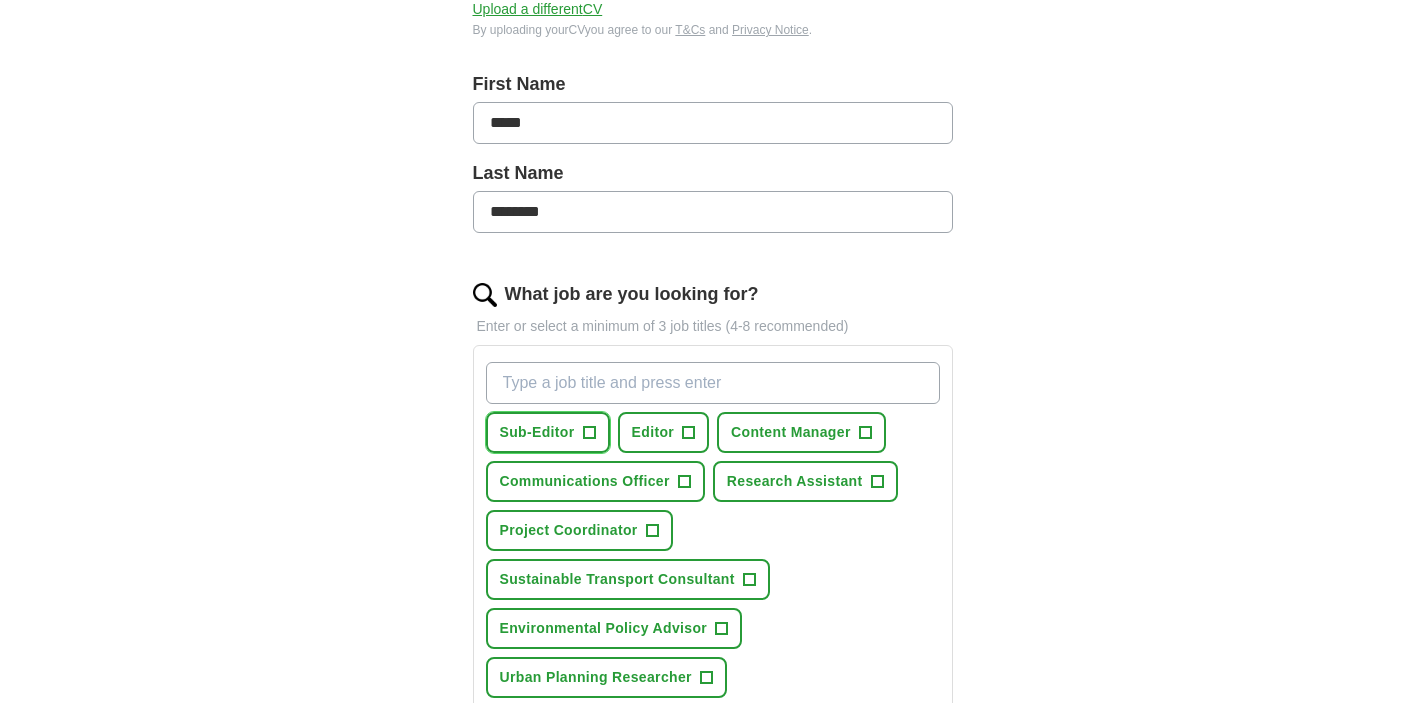 click on "Sub-Editor" at bounding box center [537, 432] 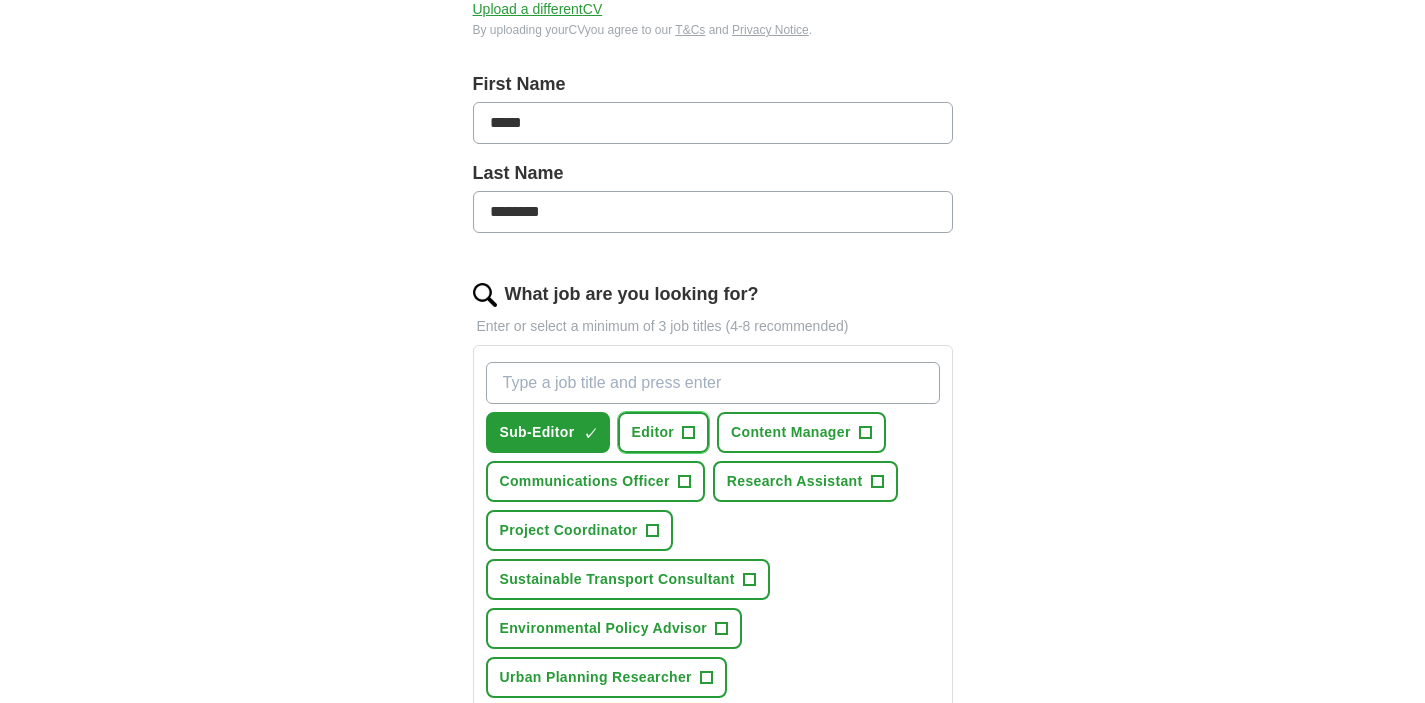 click on "Editor" at bounding box center (653, 432) 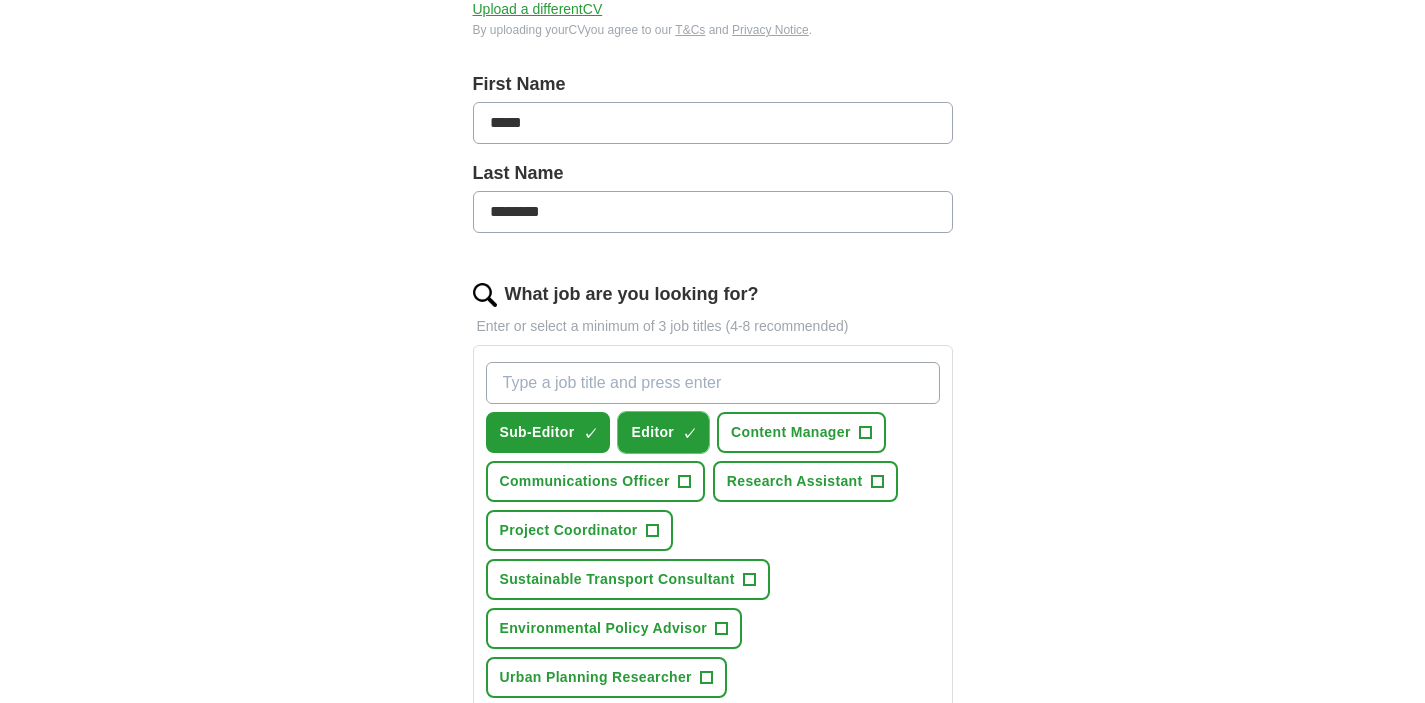scroll, scrollTop: 476, scrollLeft: 0, axis: vertical 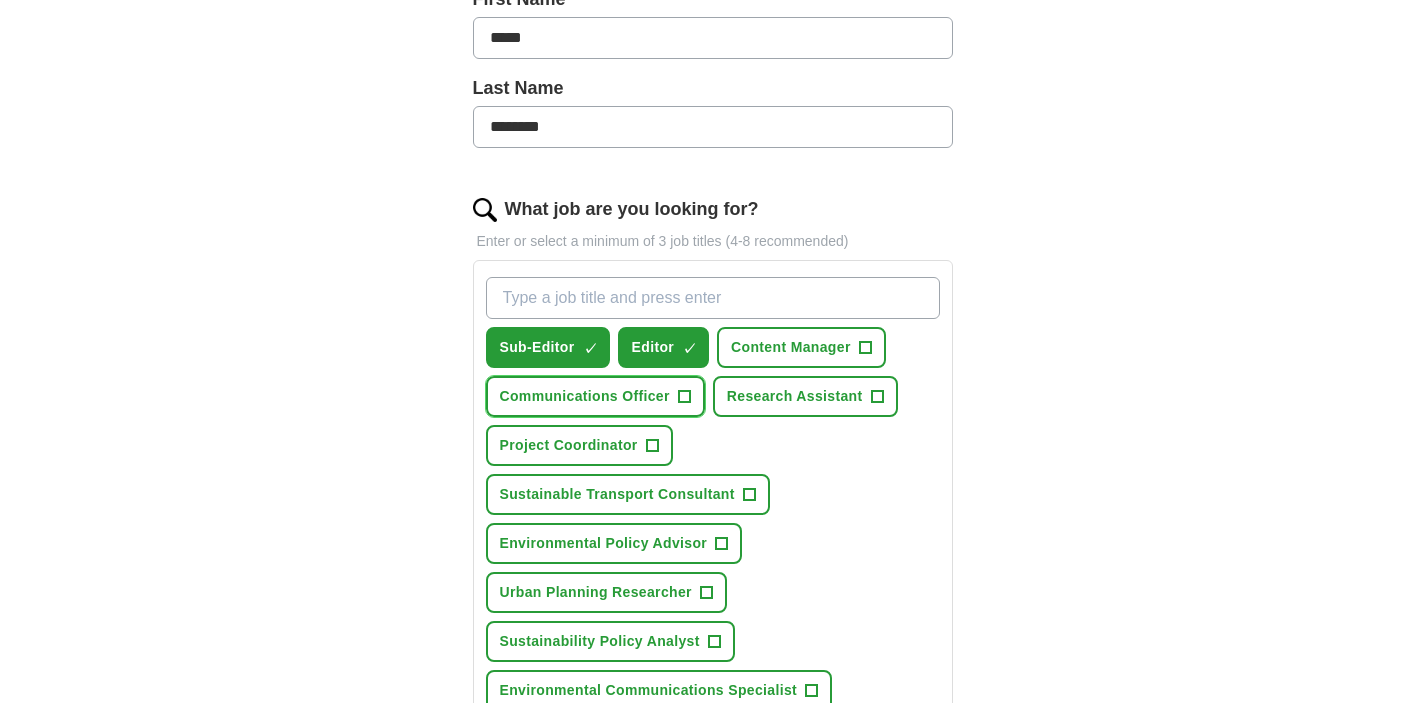 click on "Communications Officer" at bounding box center (585, 396) 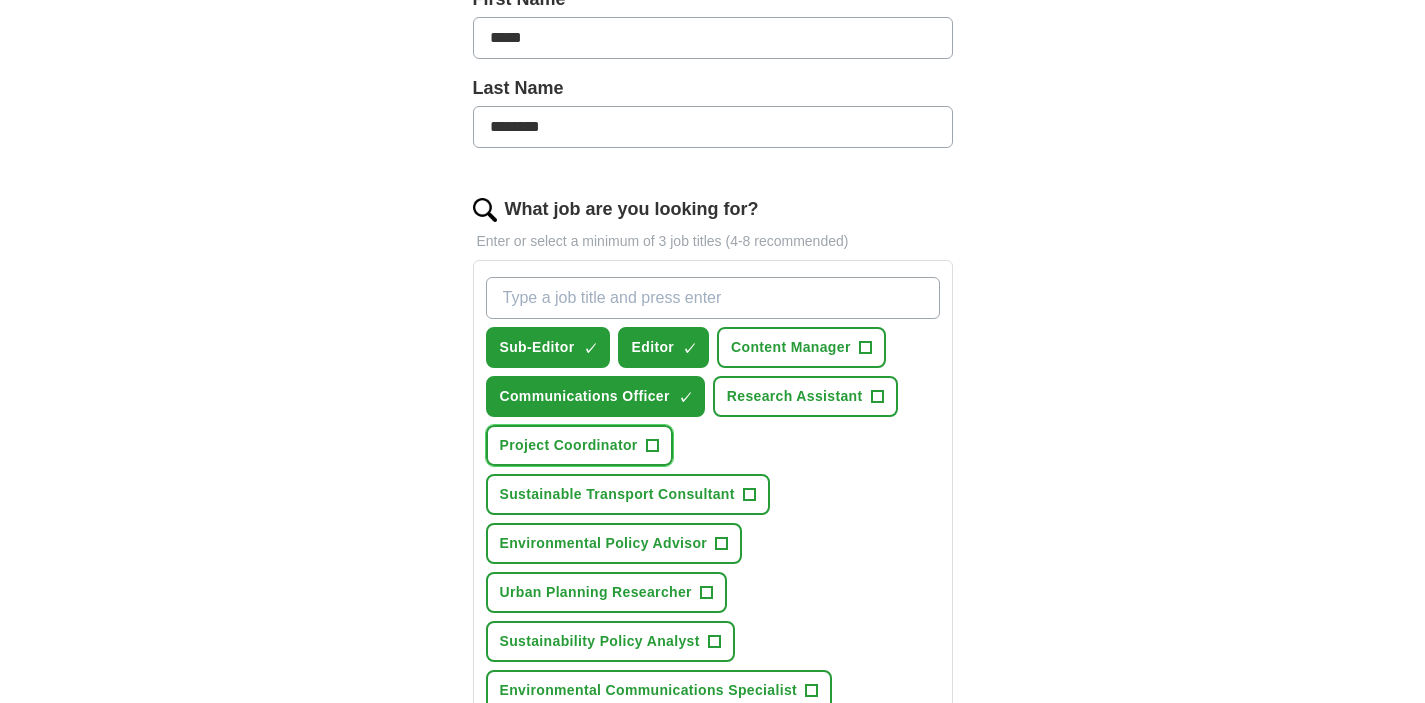 click on "Project Coordinator" at bounding box center (569, 445) 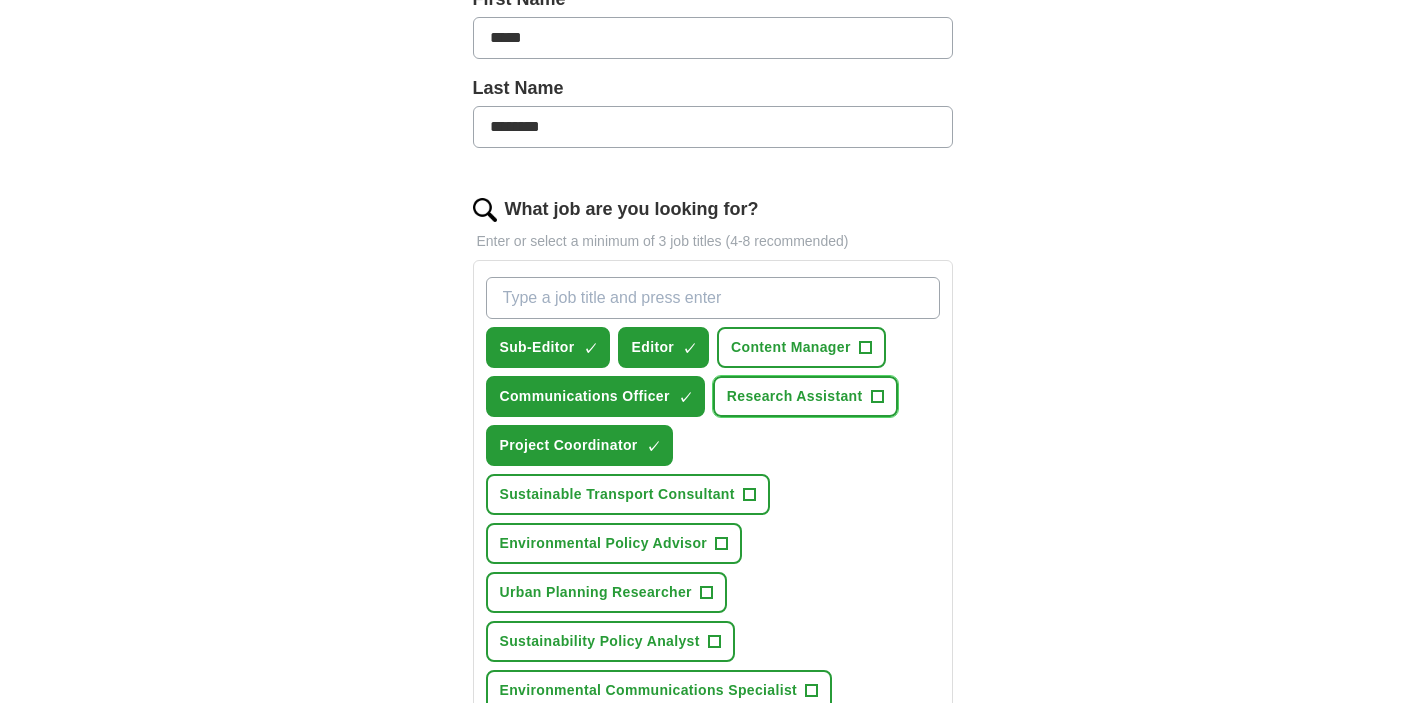 click on "Research Assistant" at bounding box center [795, 396] 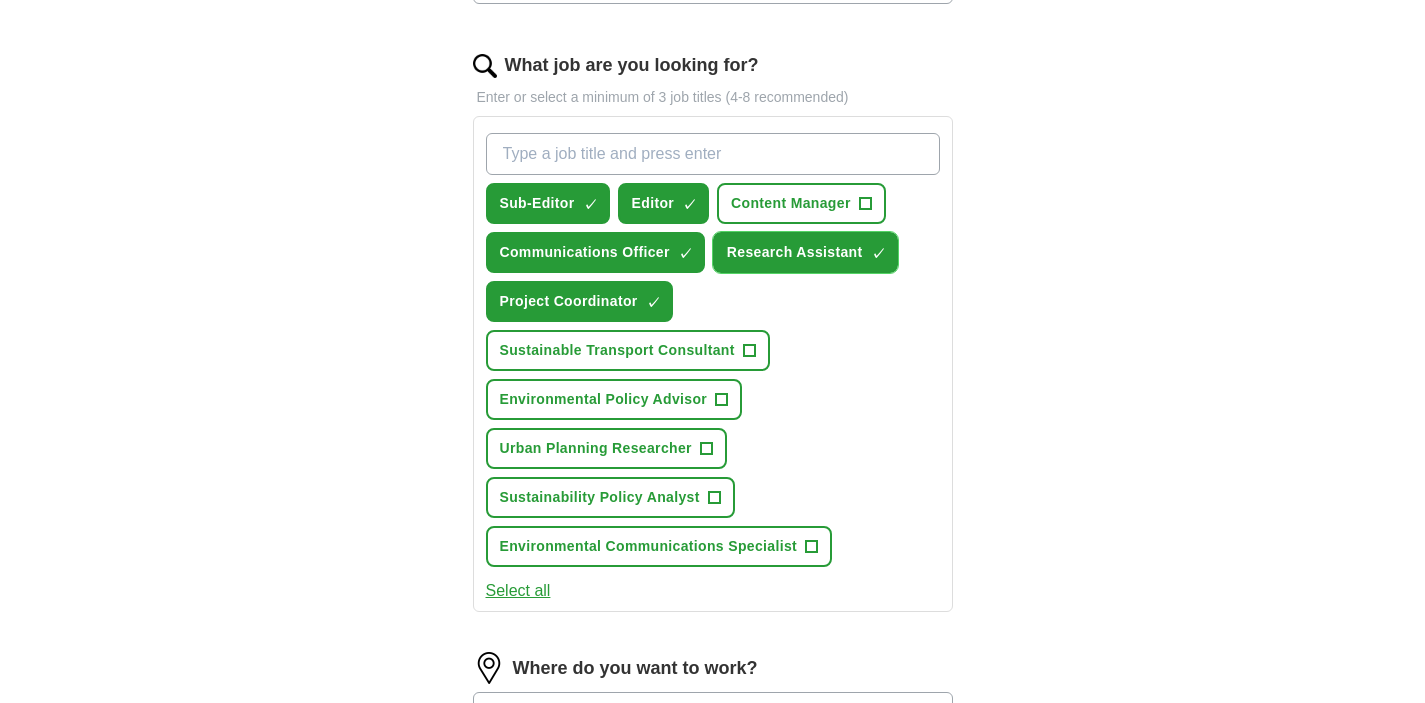 scroll, scrollTop: 635, scrollLeft: 0, axis: vertical 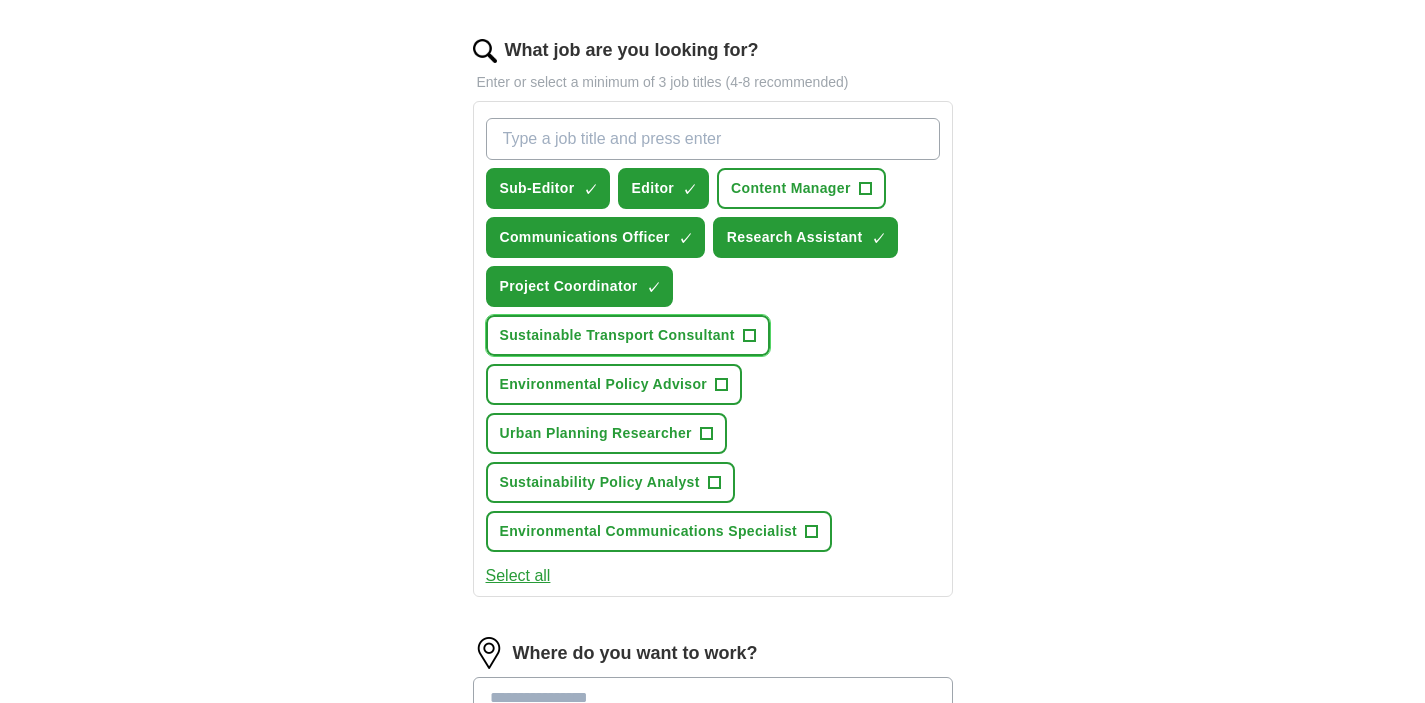 click on "Sustainable Transport Consultant" at bounding box center [617, 335] 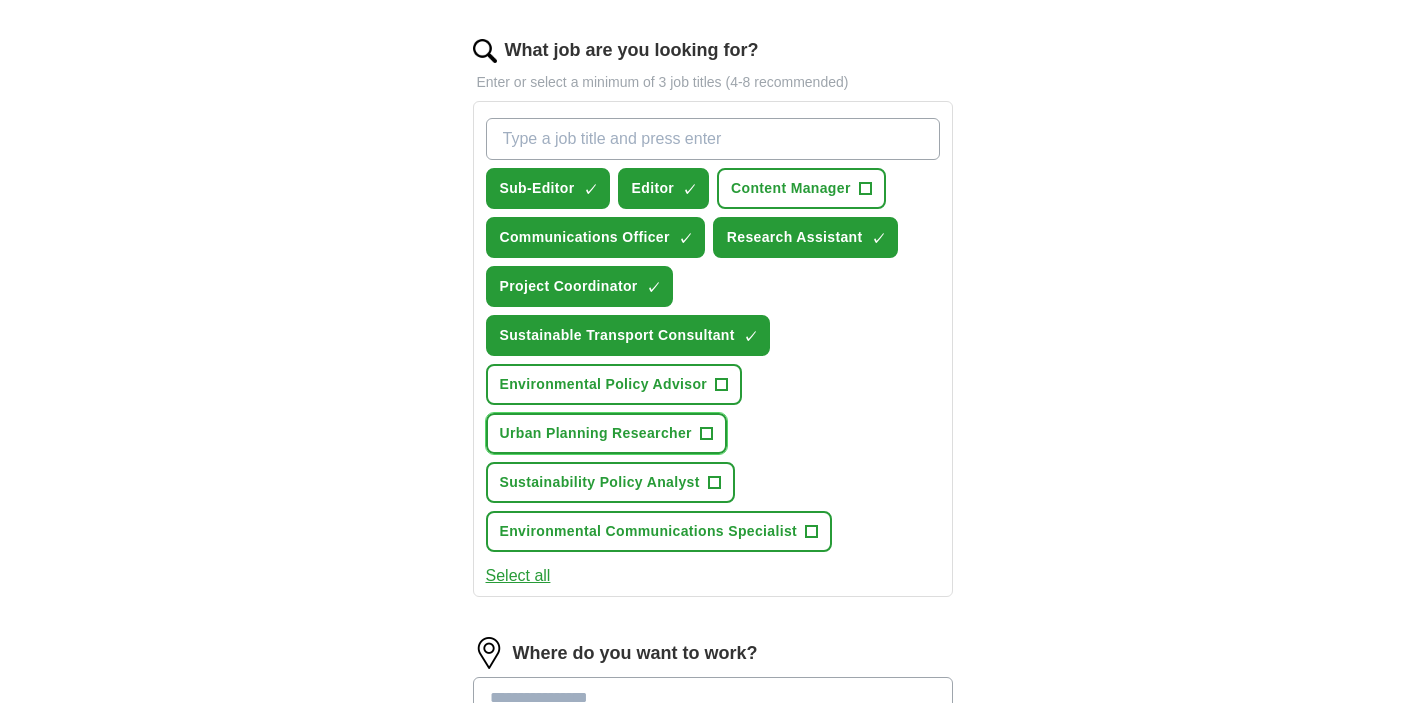 click on "Urban Planning Researcher" at bounding box center [596, 433] 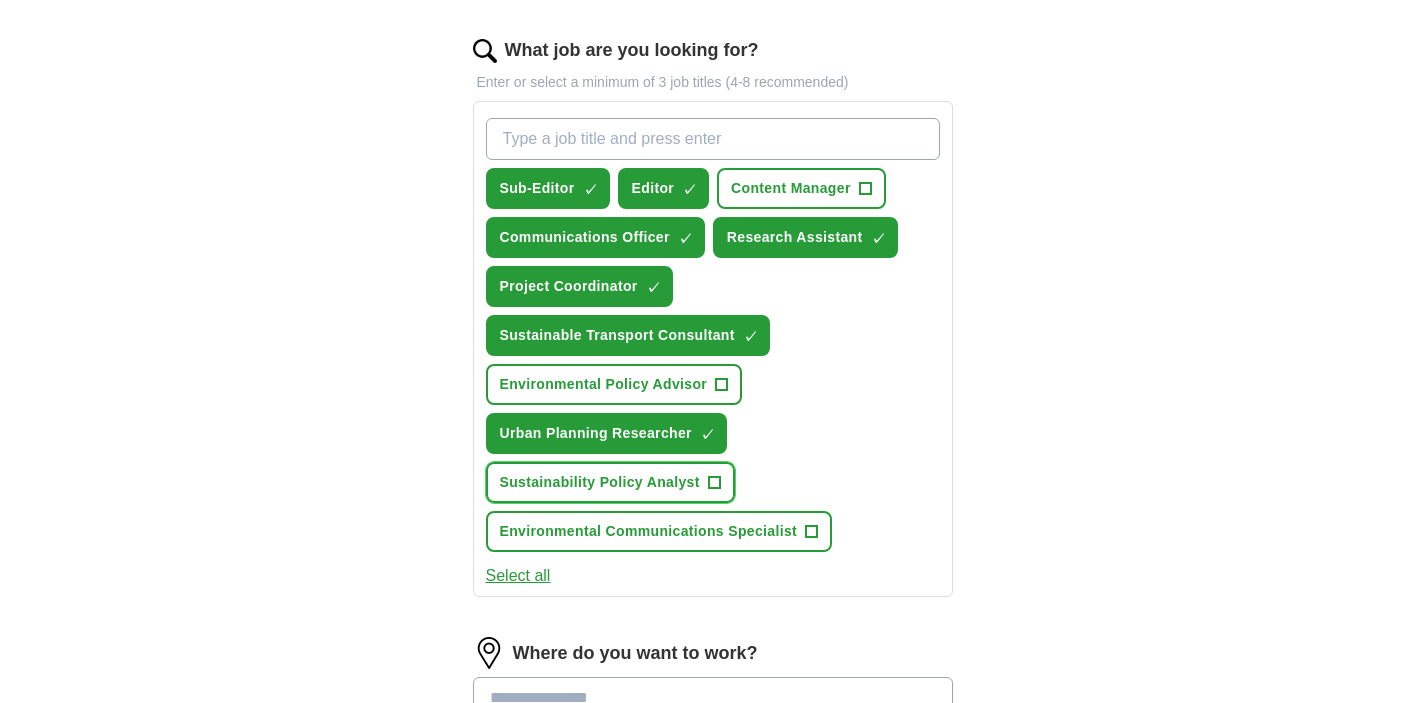 click on "Sustainability Policy Analyst" at bounding box center (600, 482) 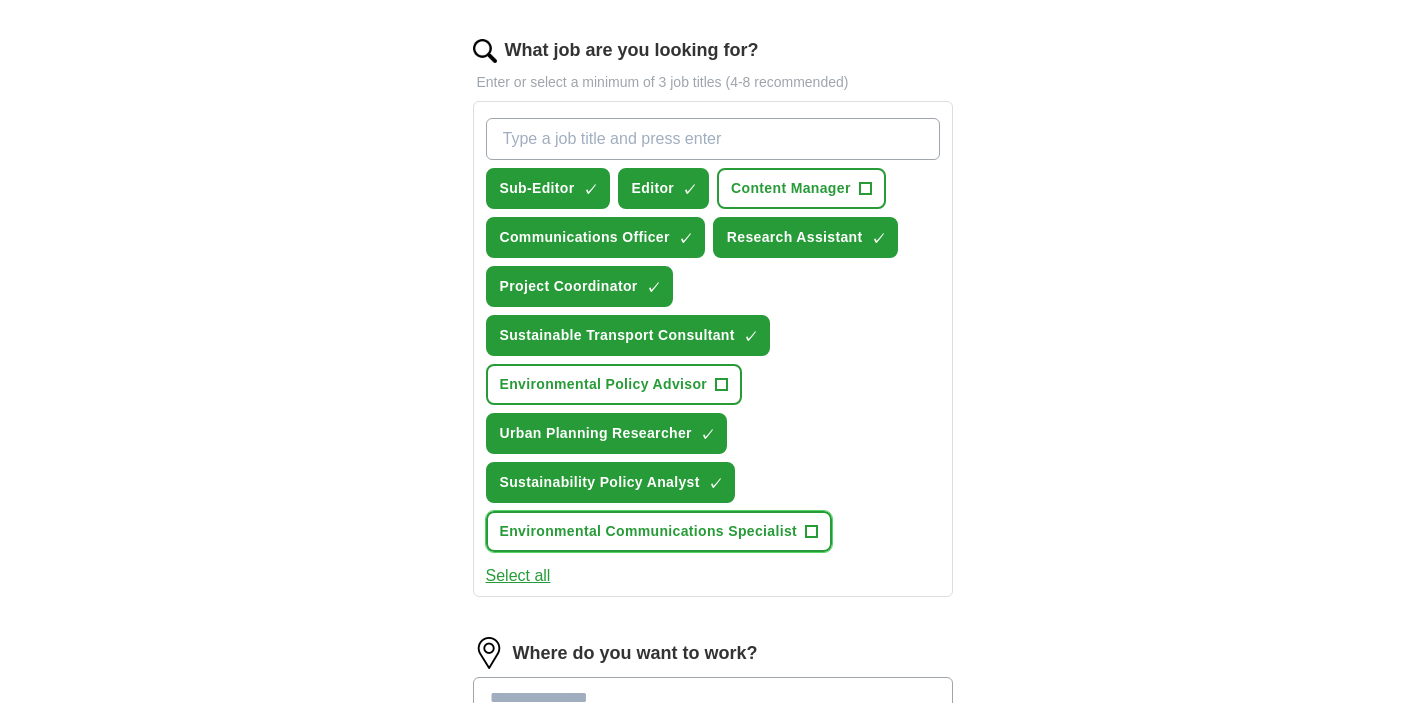 click on "Environmental Communications Specialist" at bounding box center [649, 531] 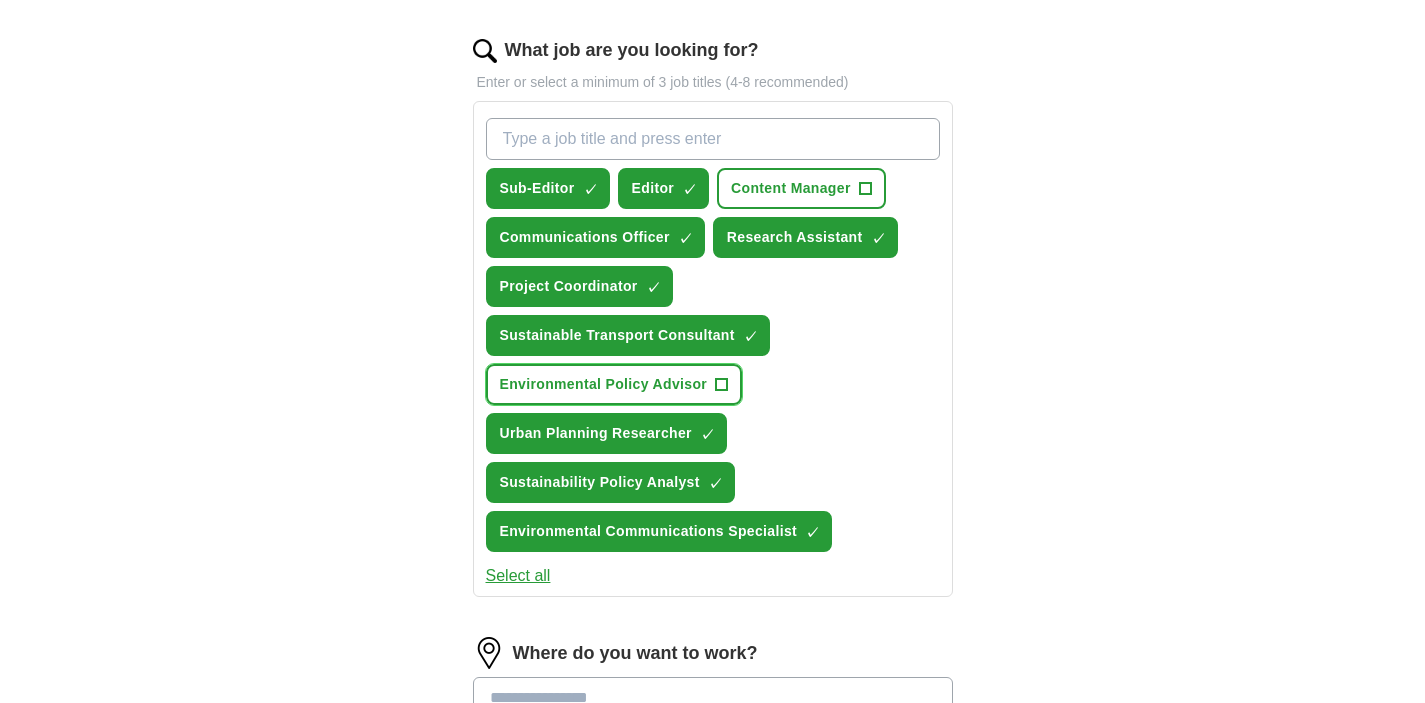 click on "Environmental Policy Advisor" at bounding box center (604, 384) 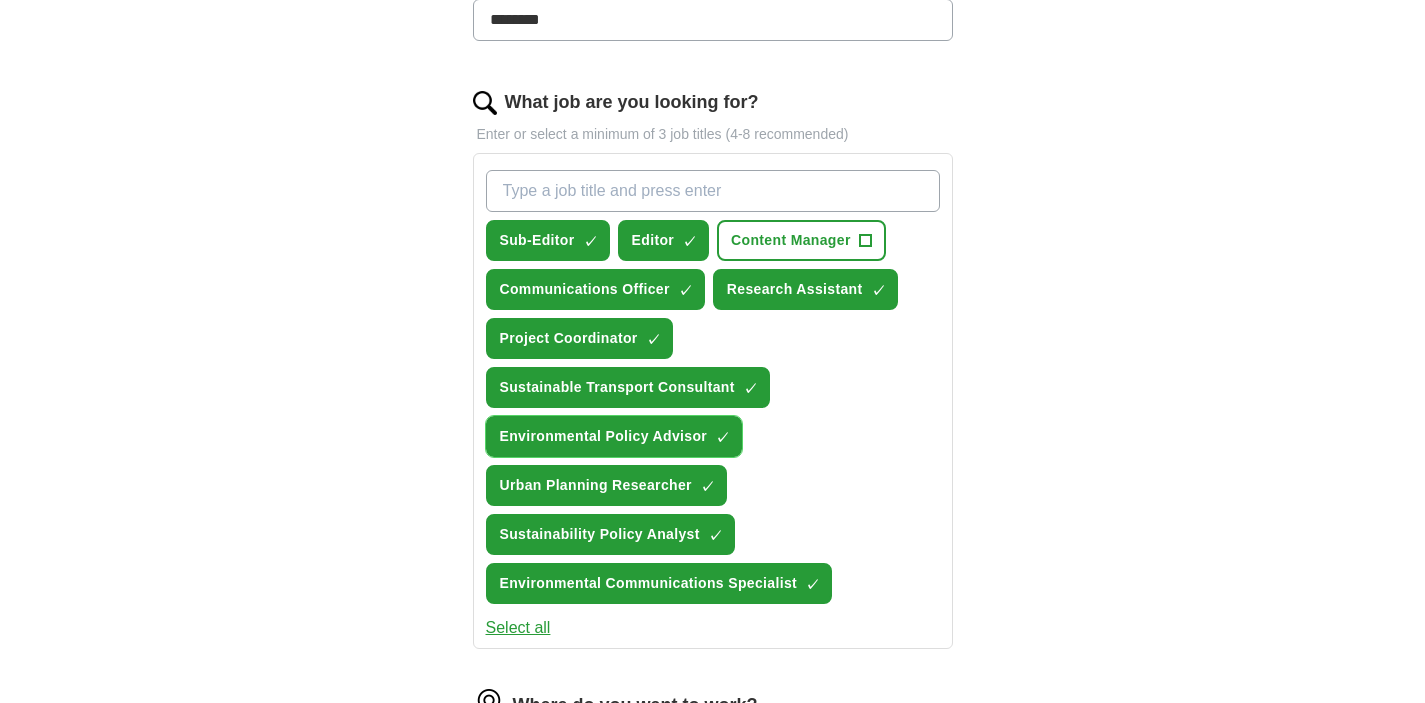 scroll, scrollTop: 559, scrollLeft: 0, axis: vertical 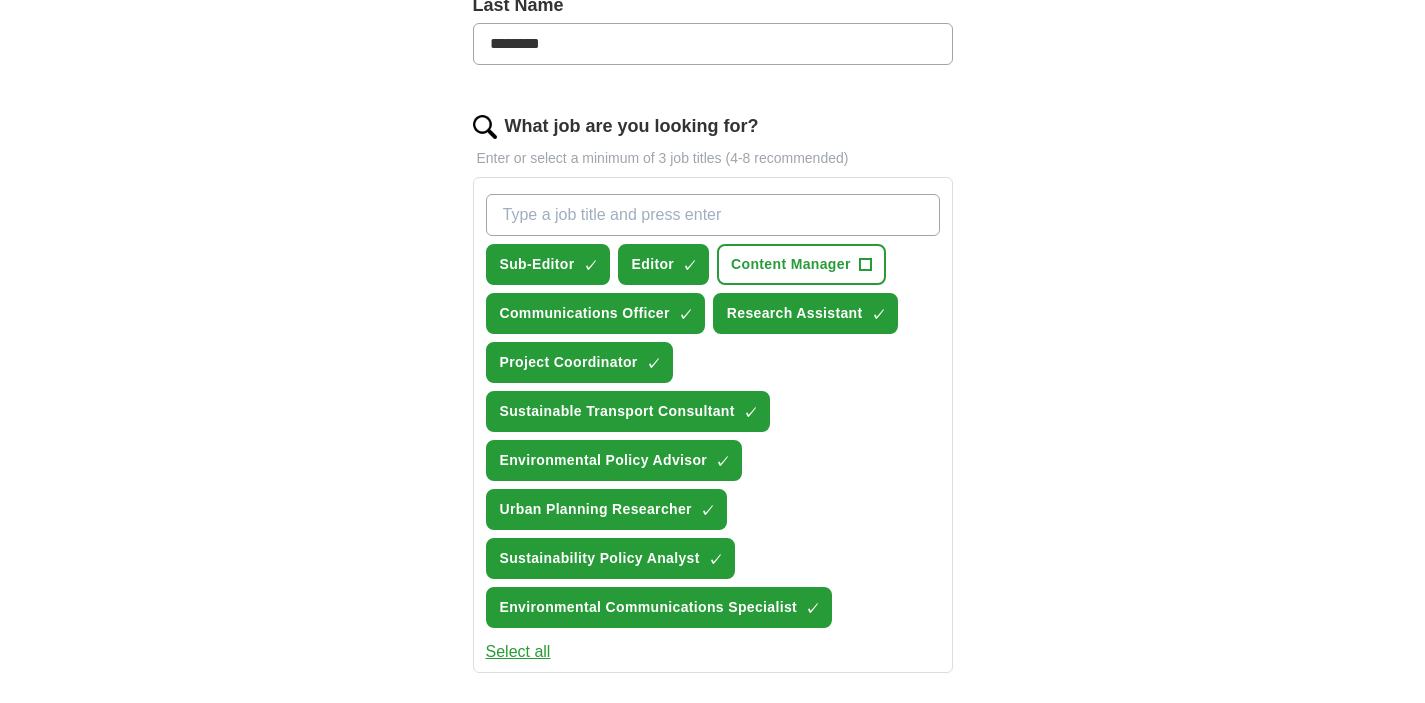 click on "What job are you looking for?" at bounding box center [713, 215] 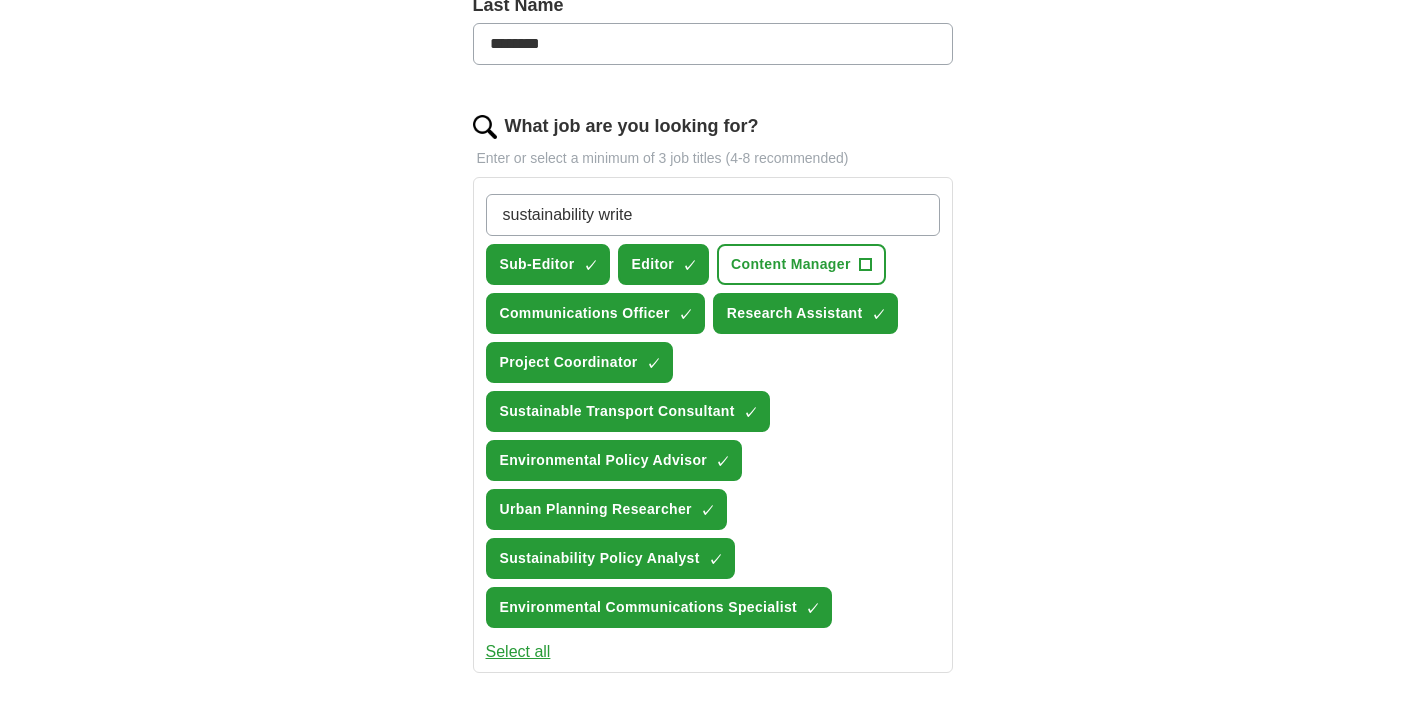 type on "sustainability writer" 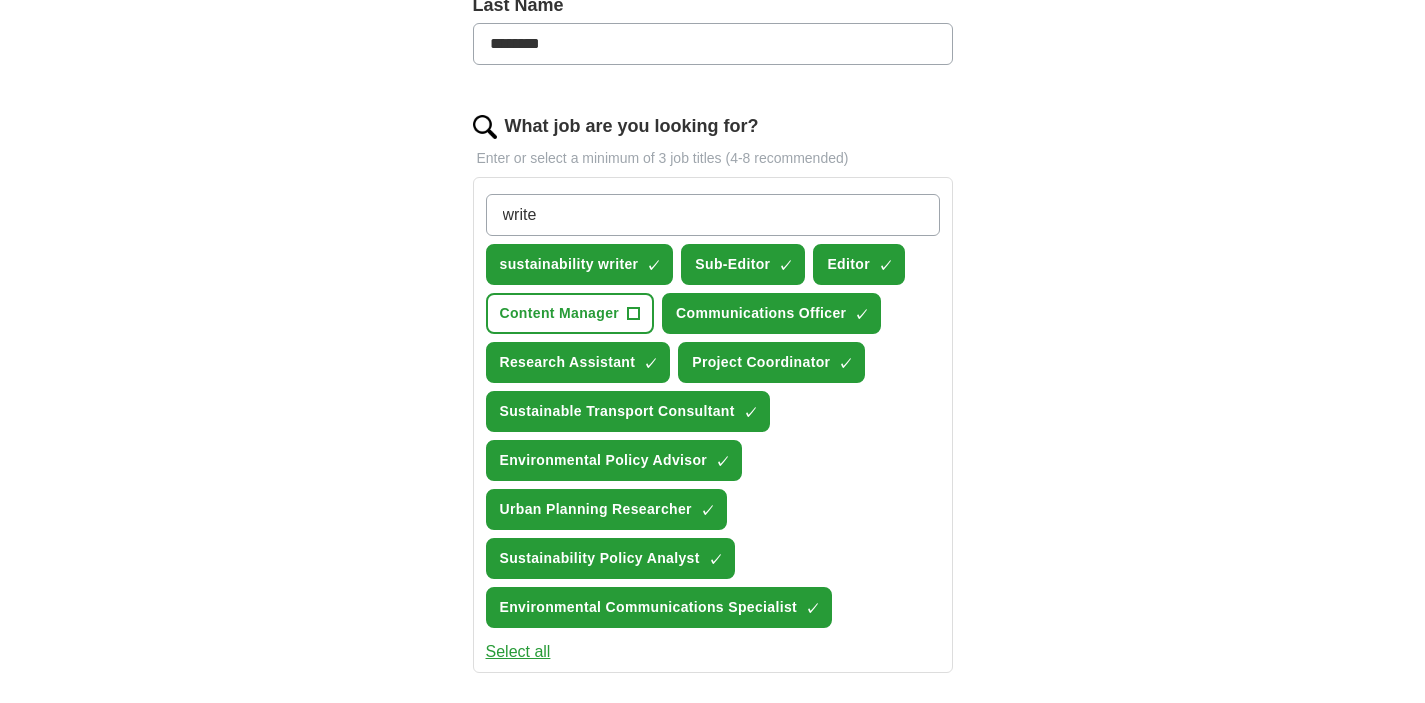 type on "writer" 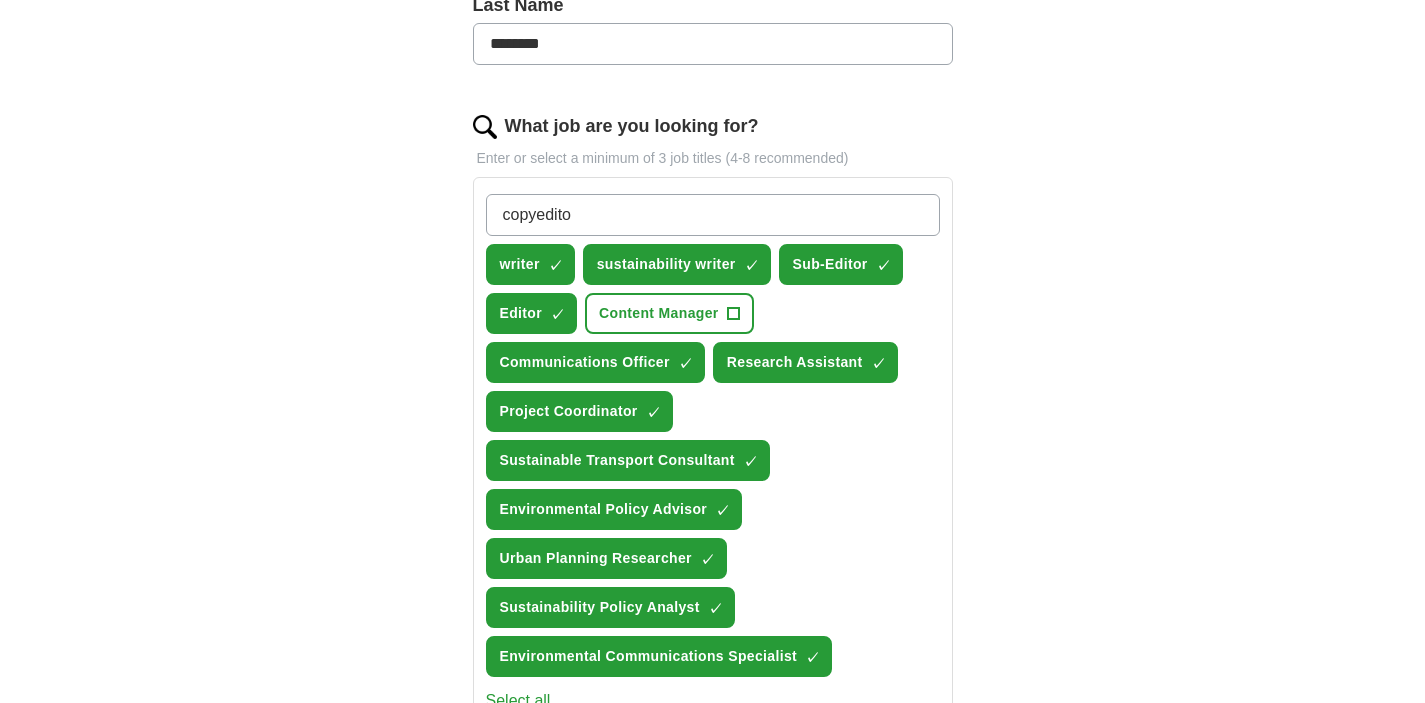 type on "copyeditor" 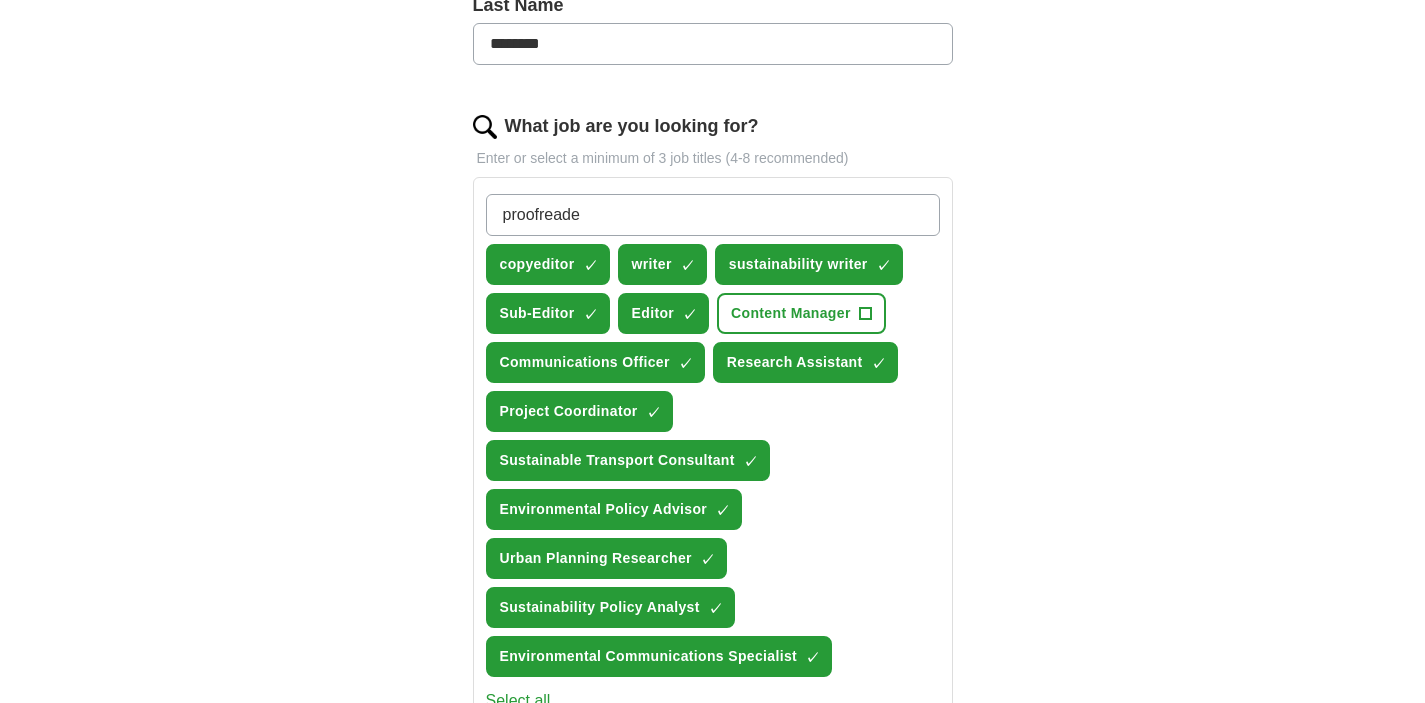 type on "proofreader" 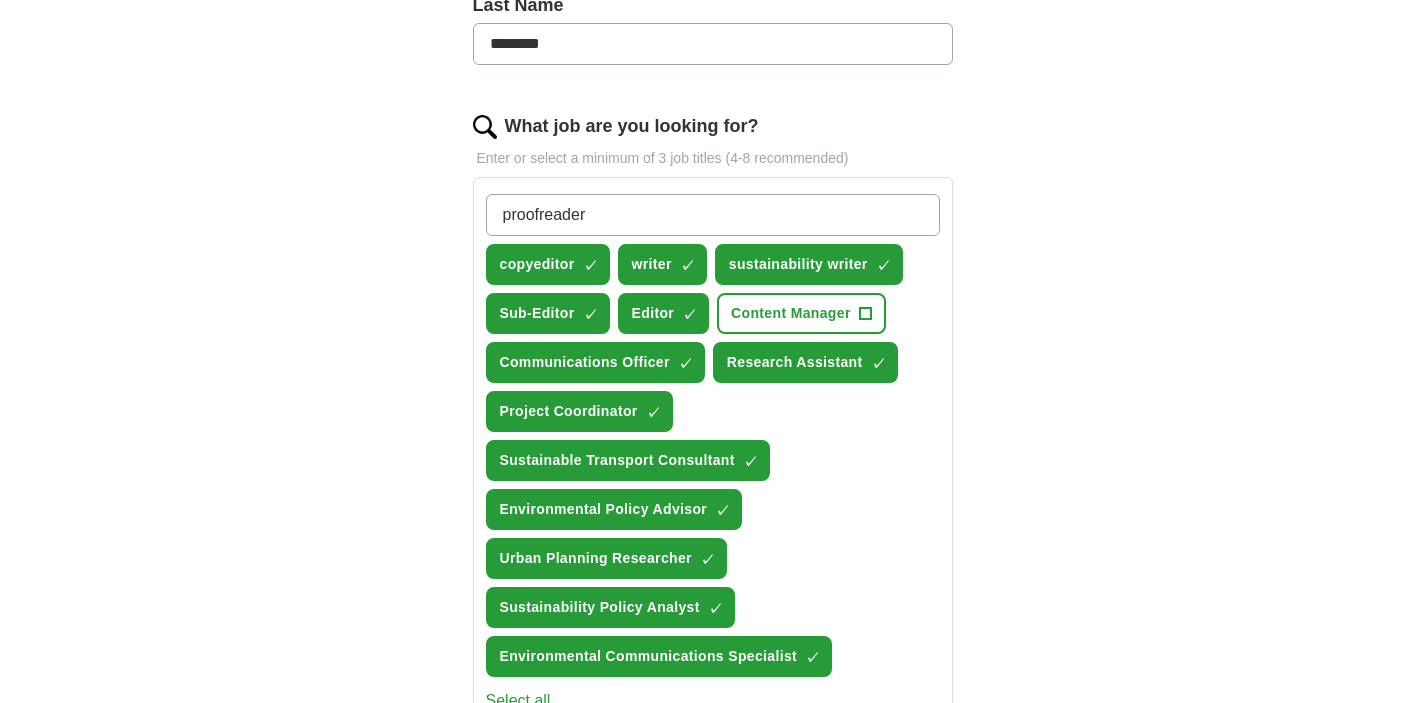 type 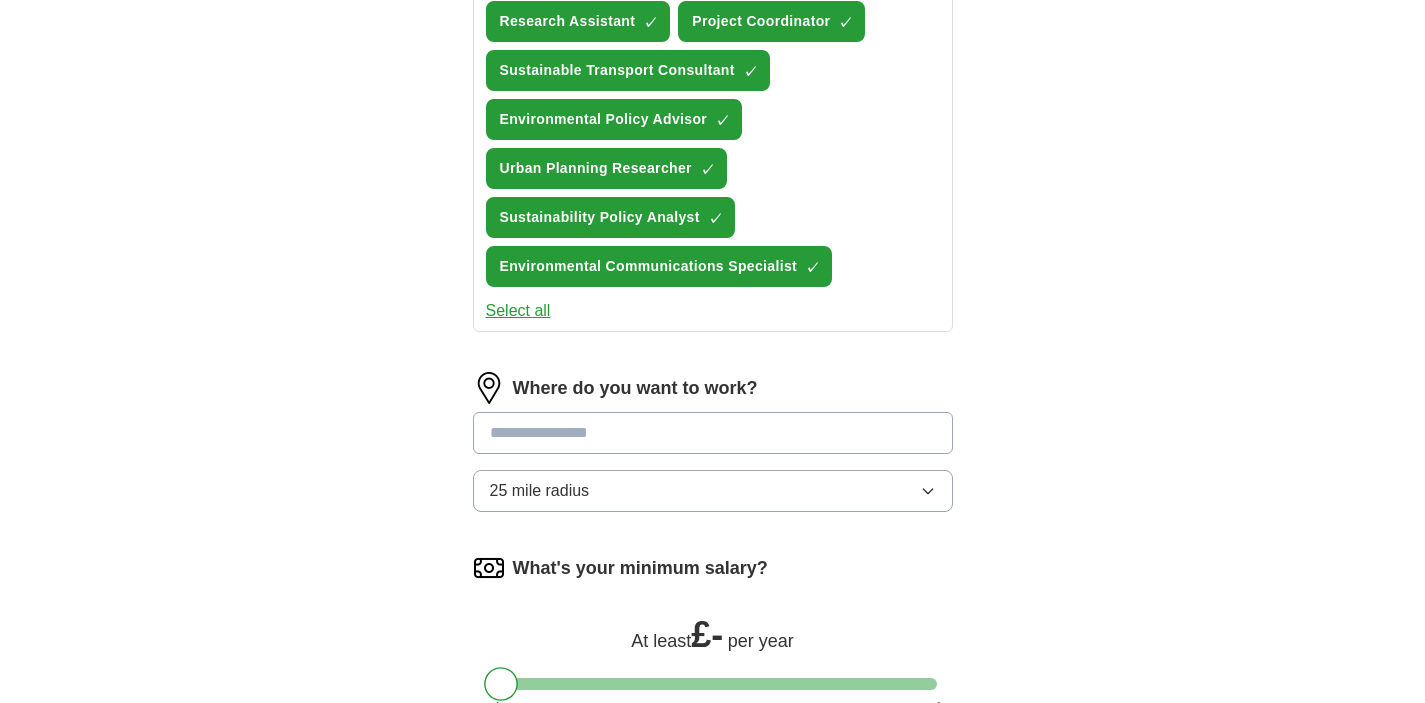 scroll, scrollTop: 962, scrollLeft: 0, axis: vertical 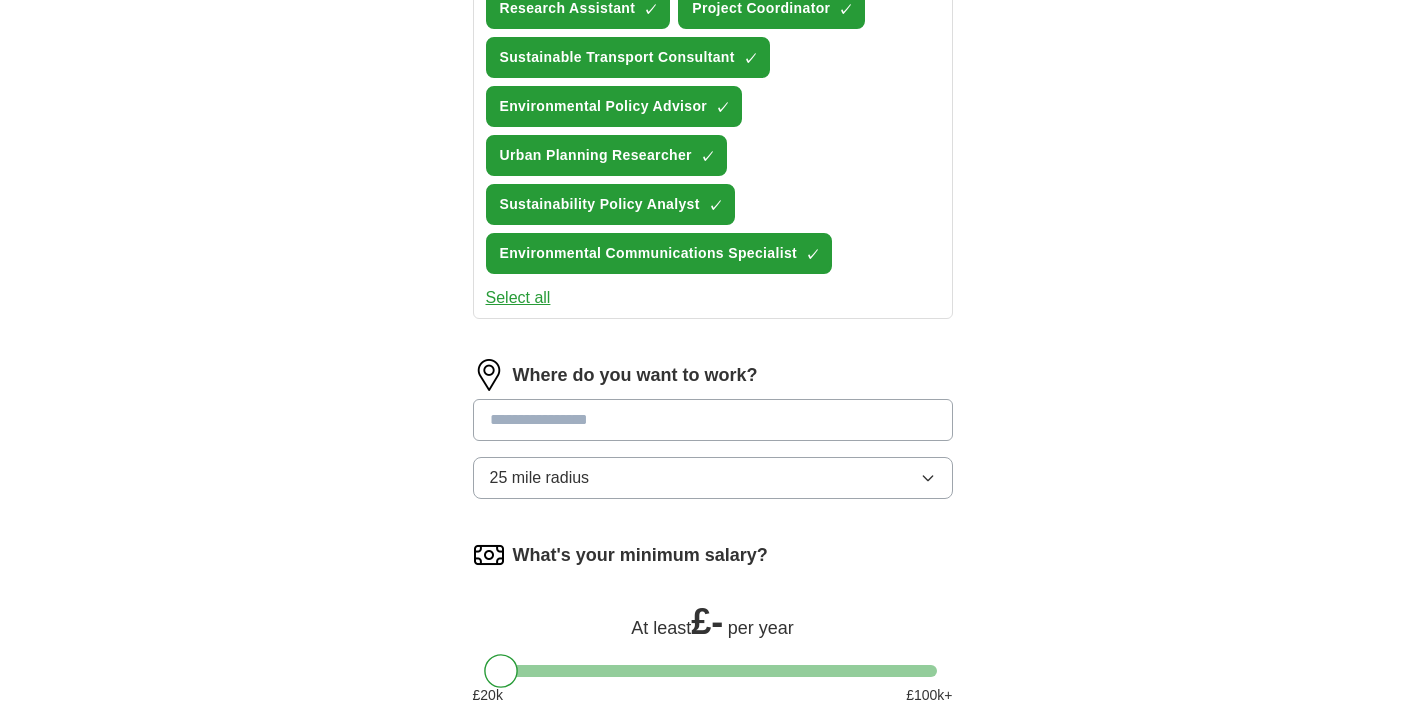 click at bounding box center (713, 420) 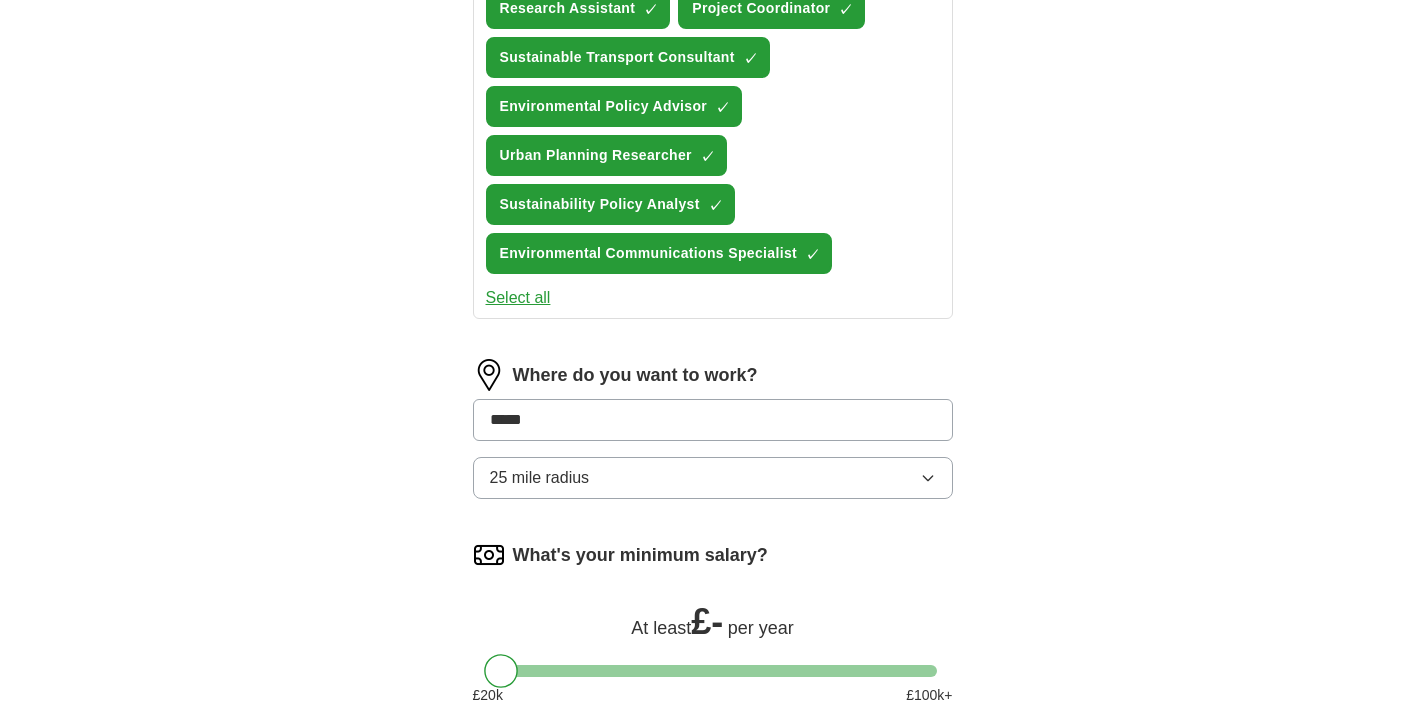 type on "******" 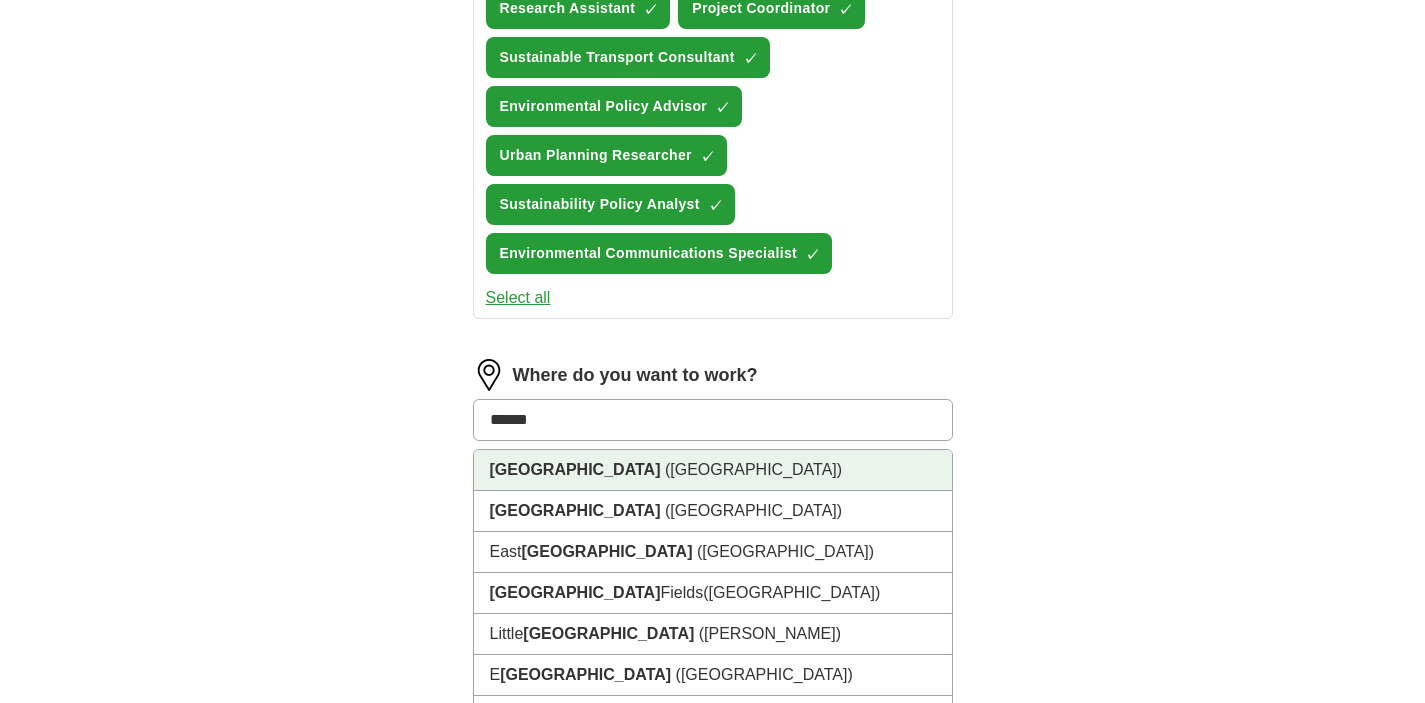 click on "[GEOGRAPHIC_DATA]   ([GEOGRAPHIC_DATA])" at bounding box center [713, 470] 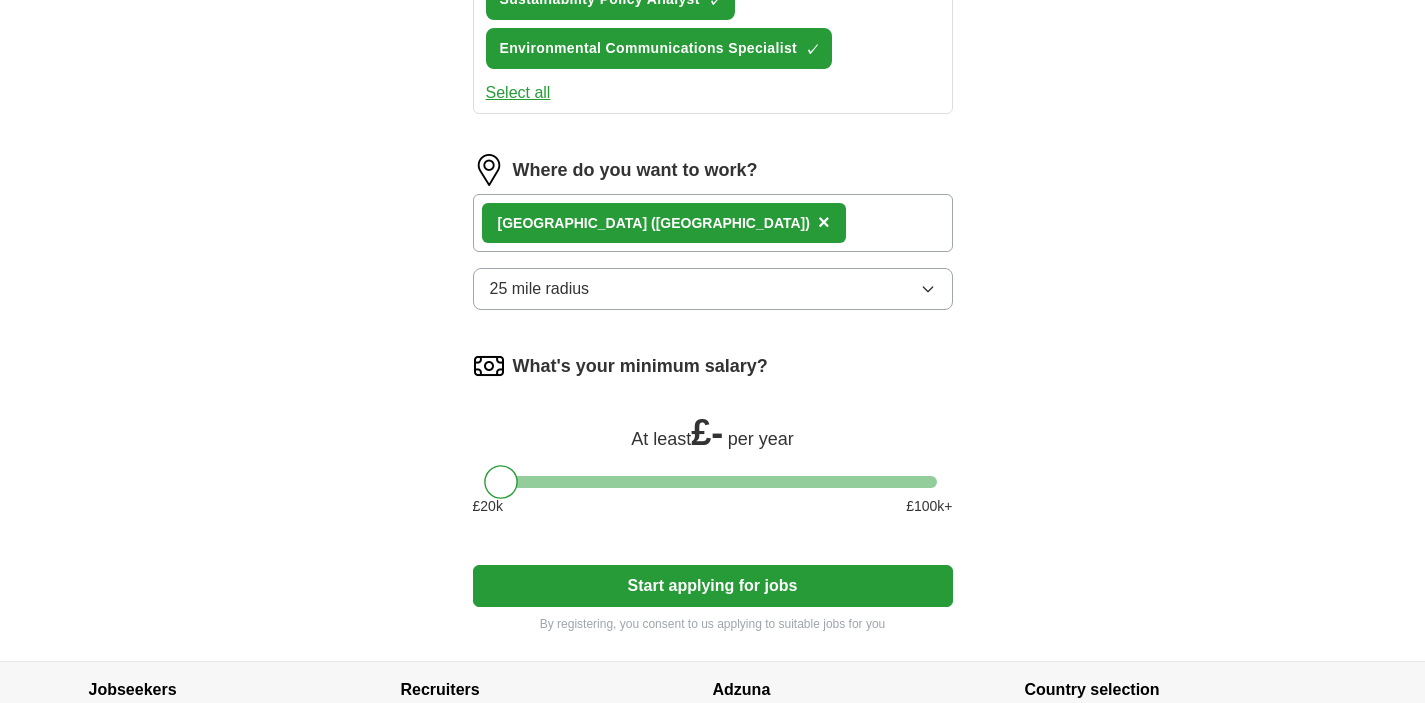 scroll, scrollTop: 1196, scrollLeft: 0, axis: vertical 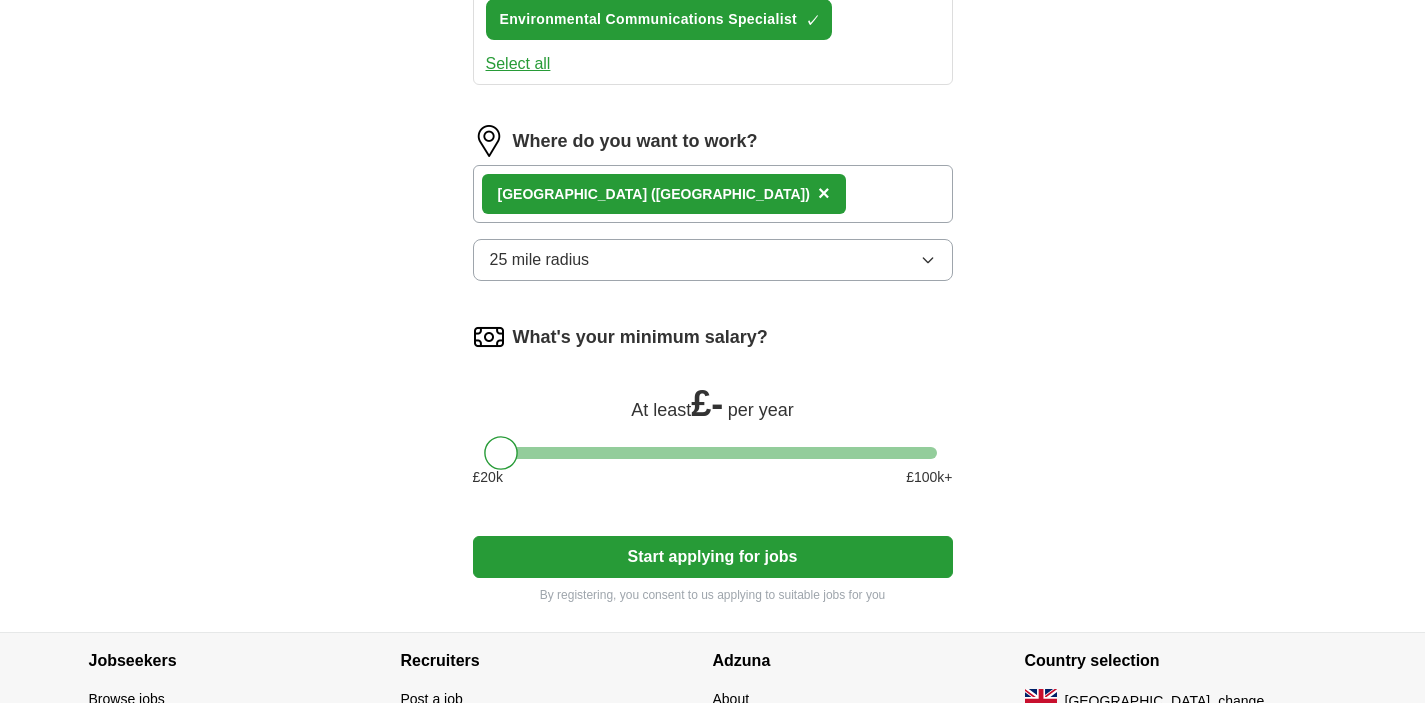 click at bounding box center (713, 453) 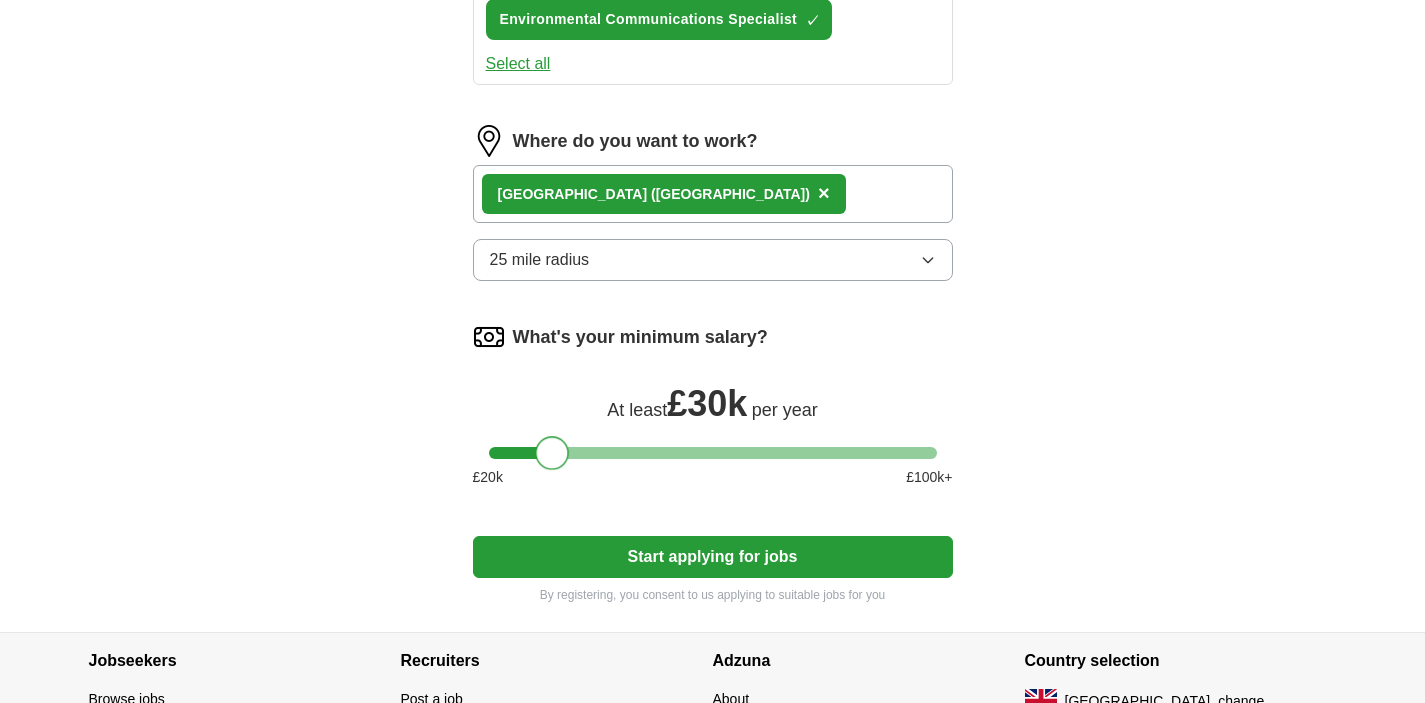 drag, startPoint x: 641, startPoint y: 451, endPoint x: 552, endPoint y: 451, distance: 89 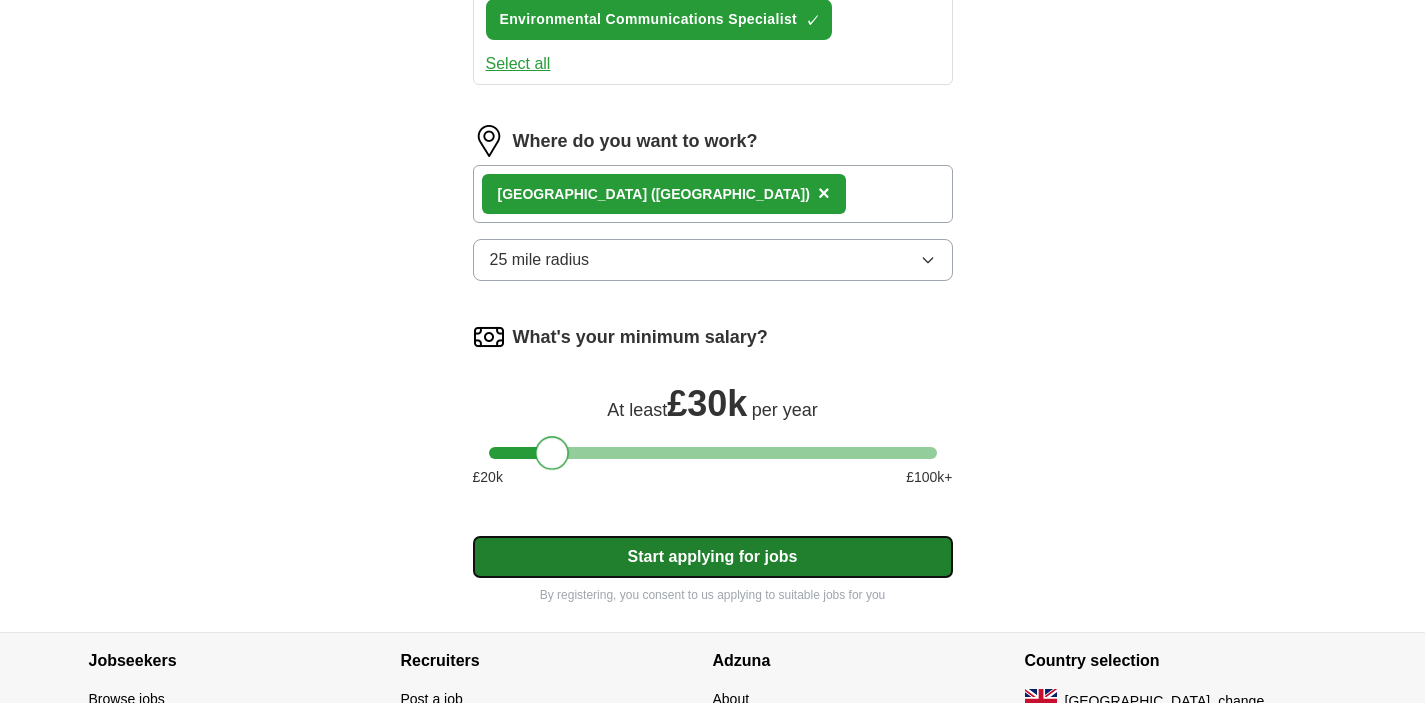 click on "Start applying for jobs" at bounding box center [713, 557] 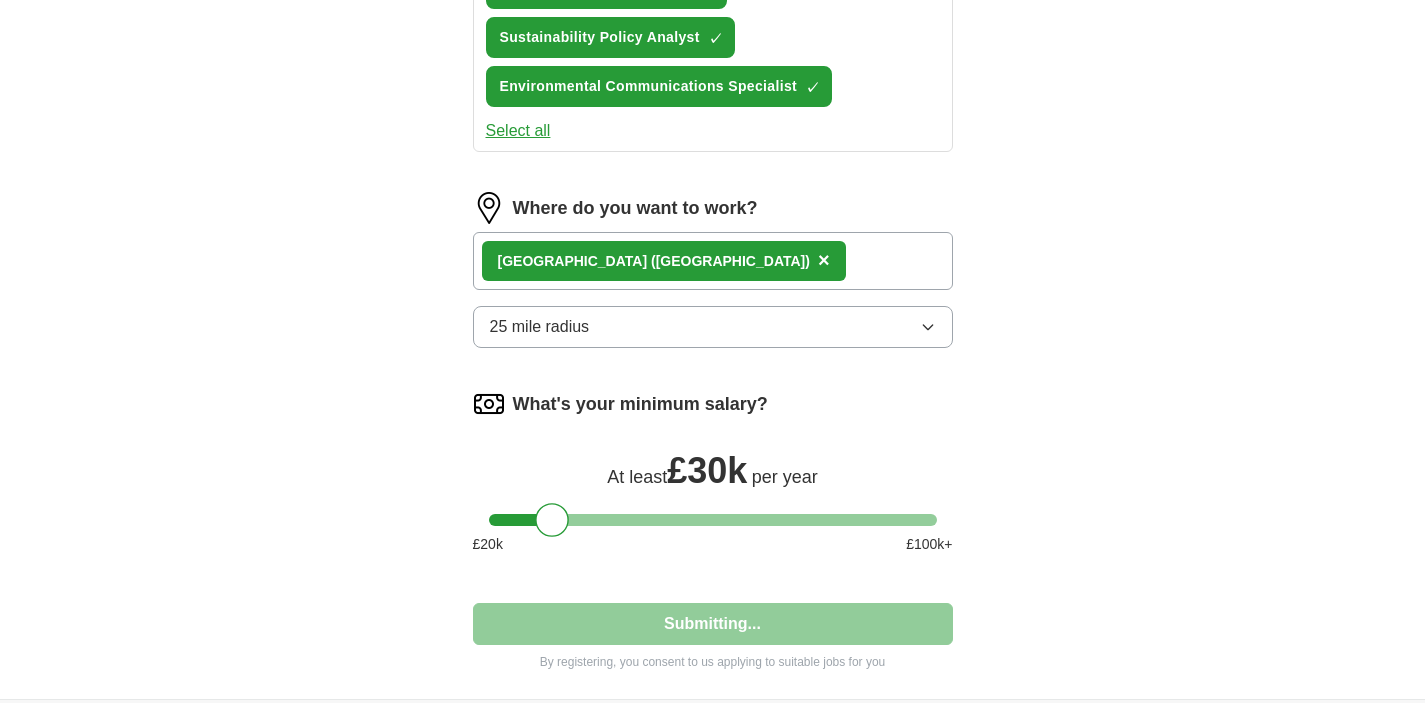 select on "**" 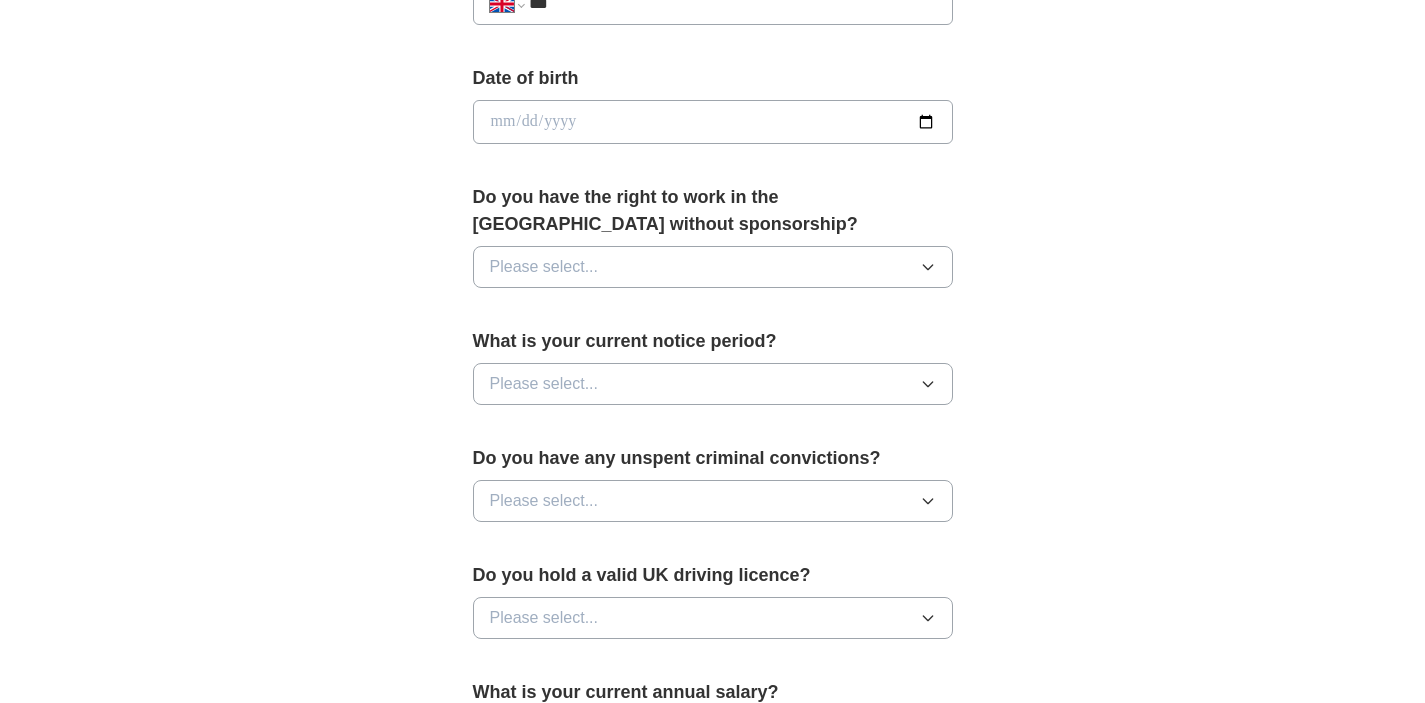 scroll, scrollTop: 884, scrollLeft: 0, axis: vertical 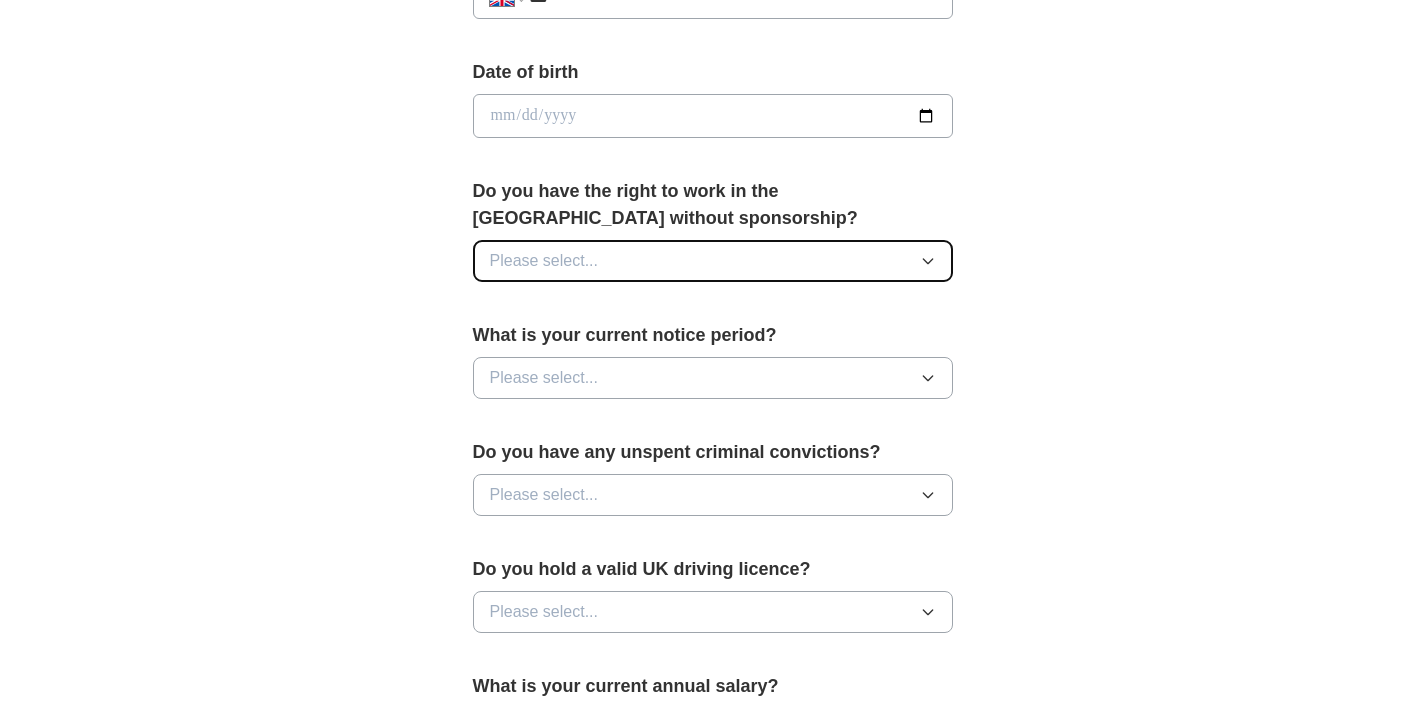 click on "Please select..." at bounding box center (713, 261) 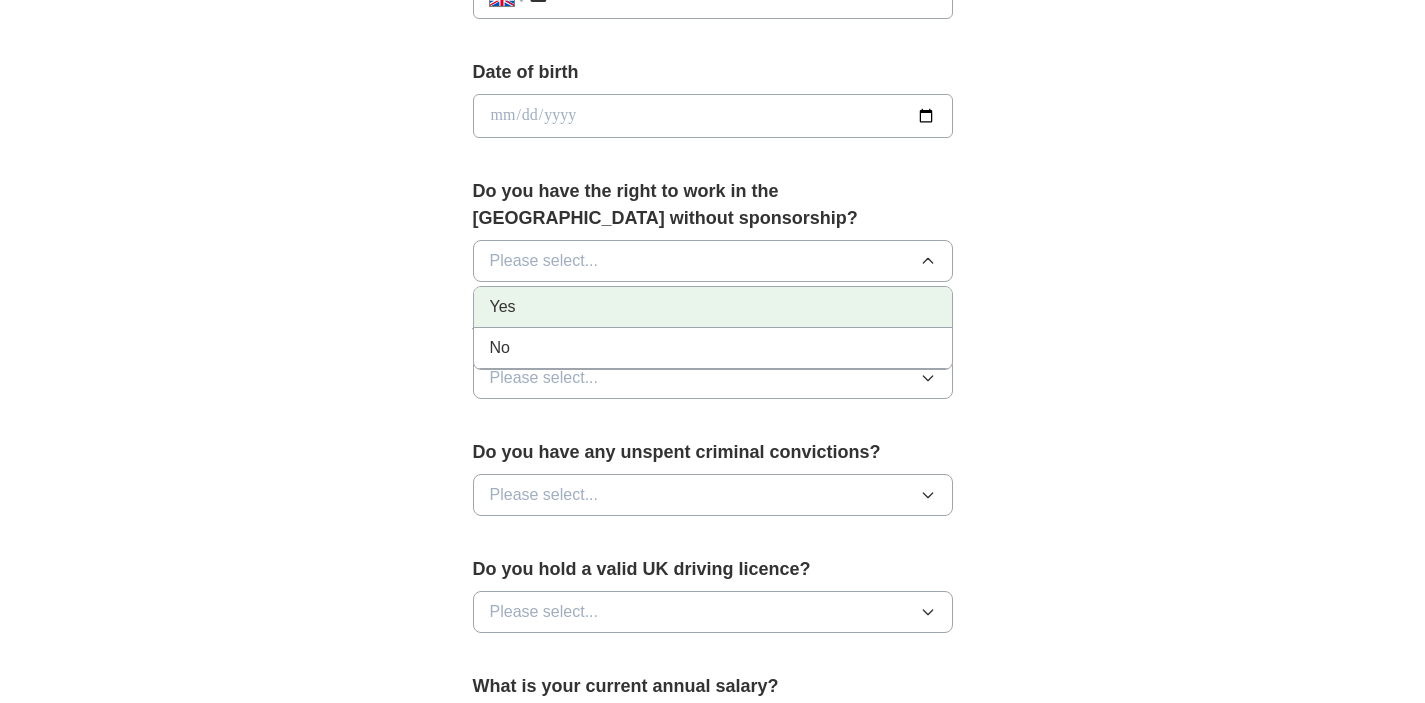 click on "Yes" at bounding box center (713, 307) 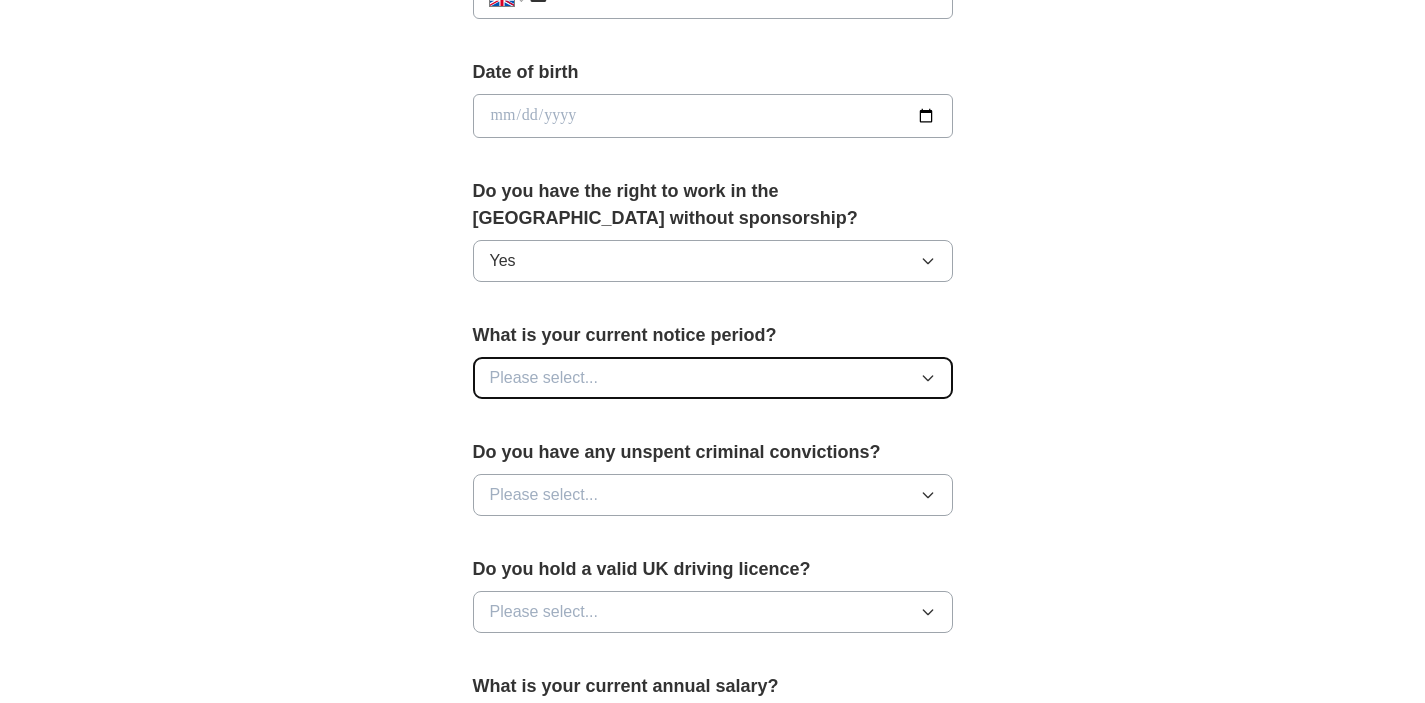 click on "Please select..." at bounding box center (713, 378) 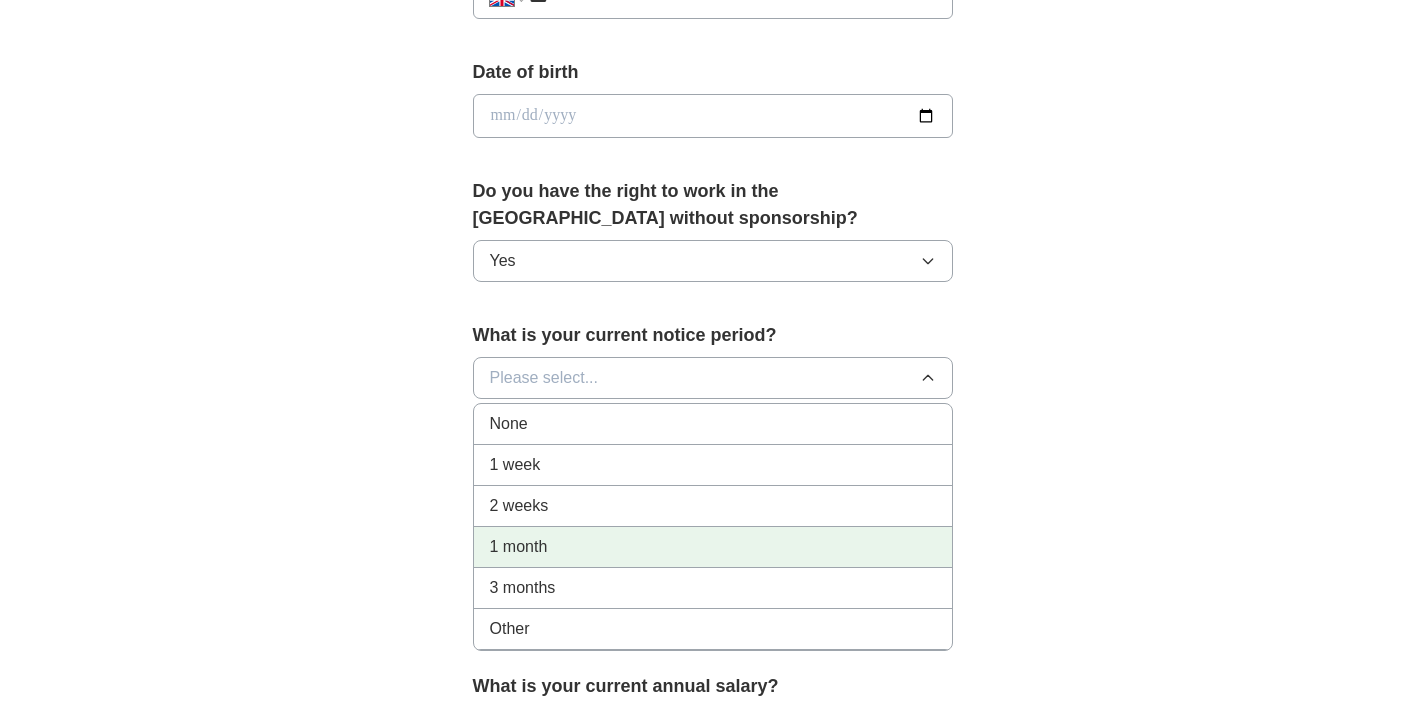 click on "1 month" at bounding box center (713, 547) 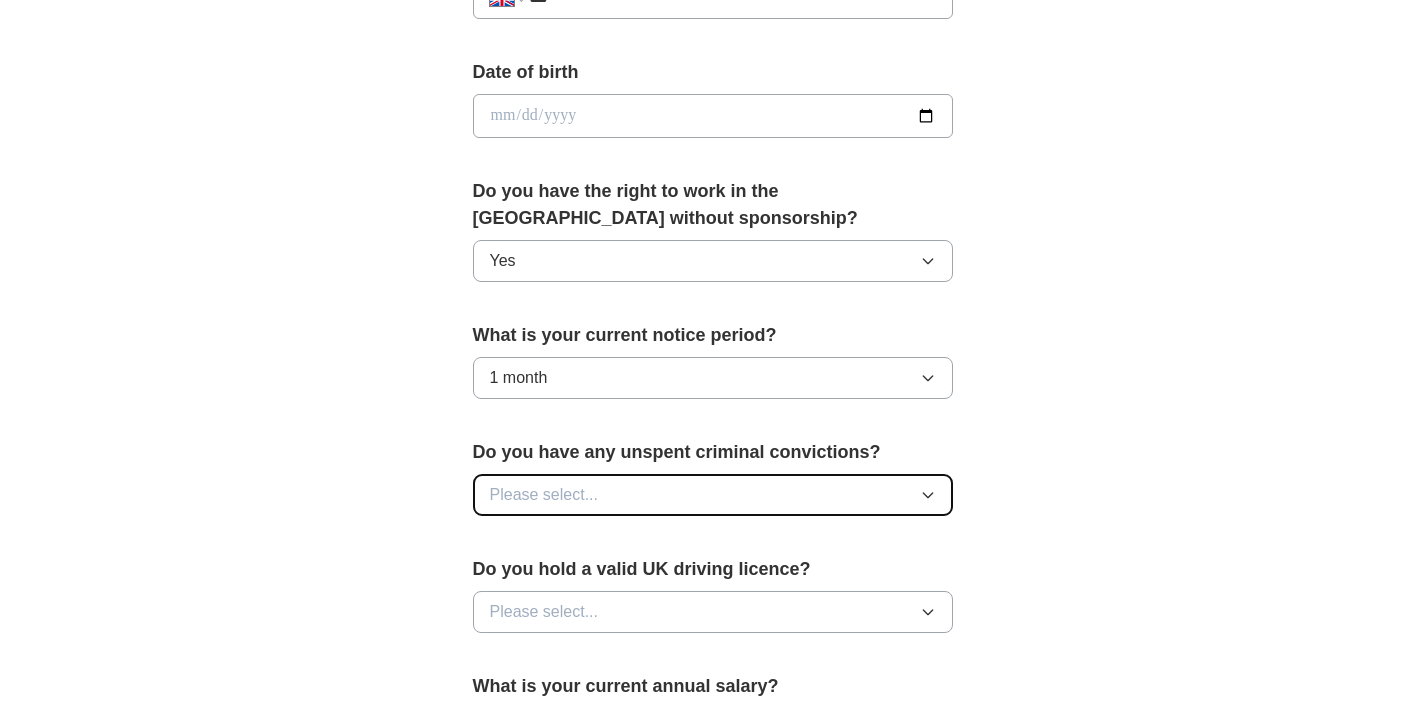 click on "Please select..." at bounding box center (713, 495) 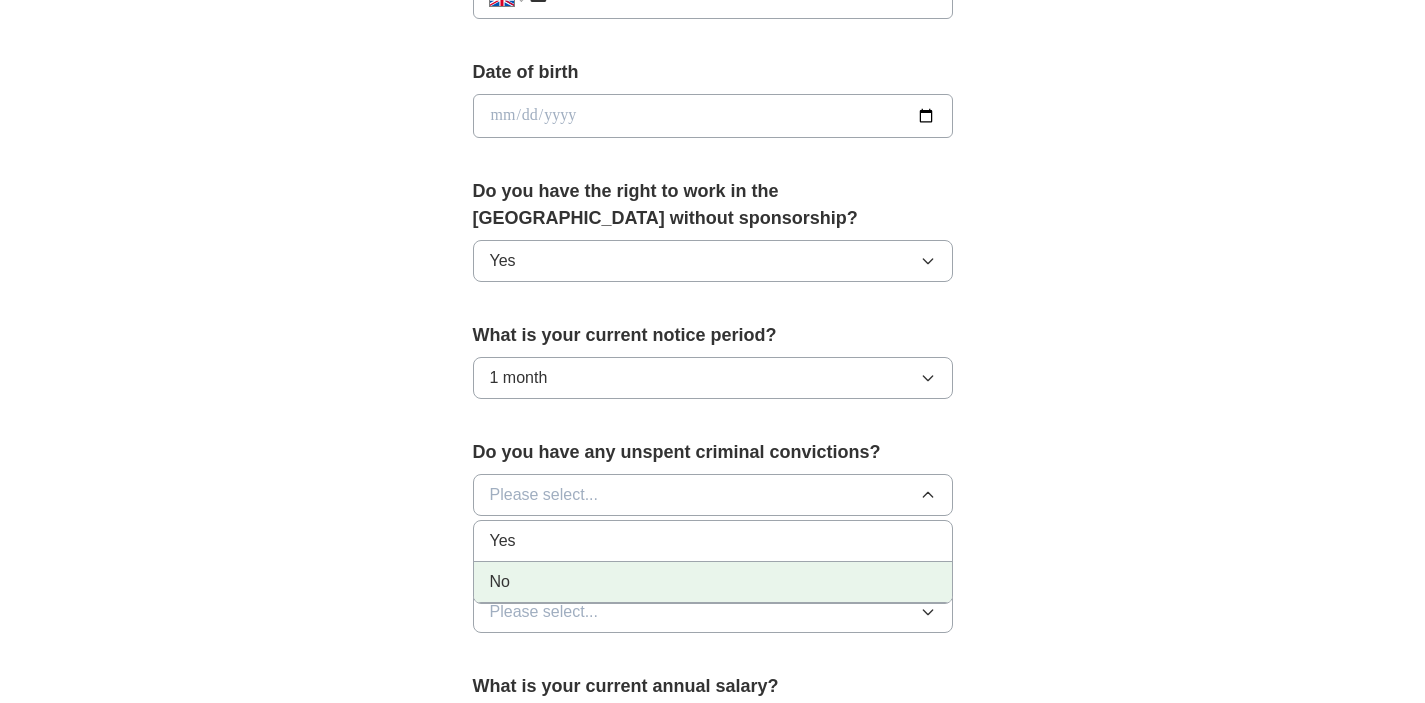 click on "No" at bounding box center [713, 582] 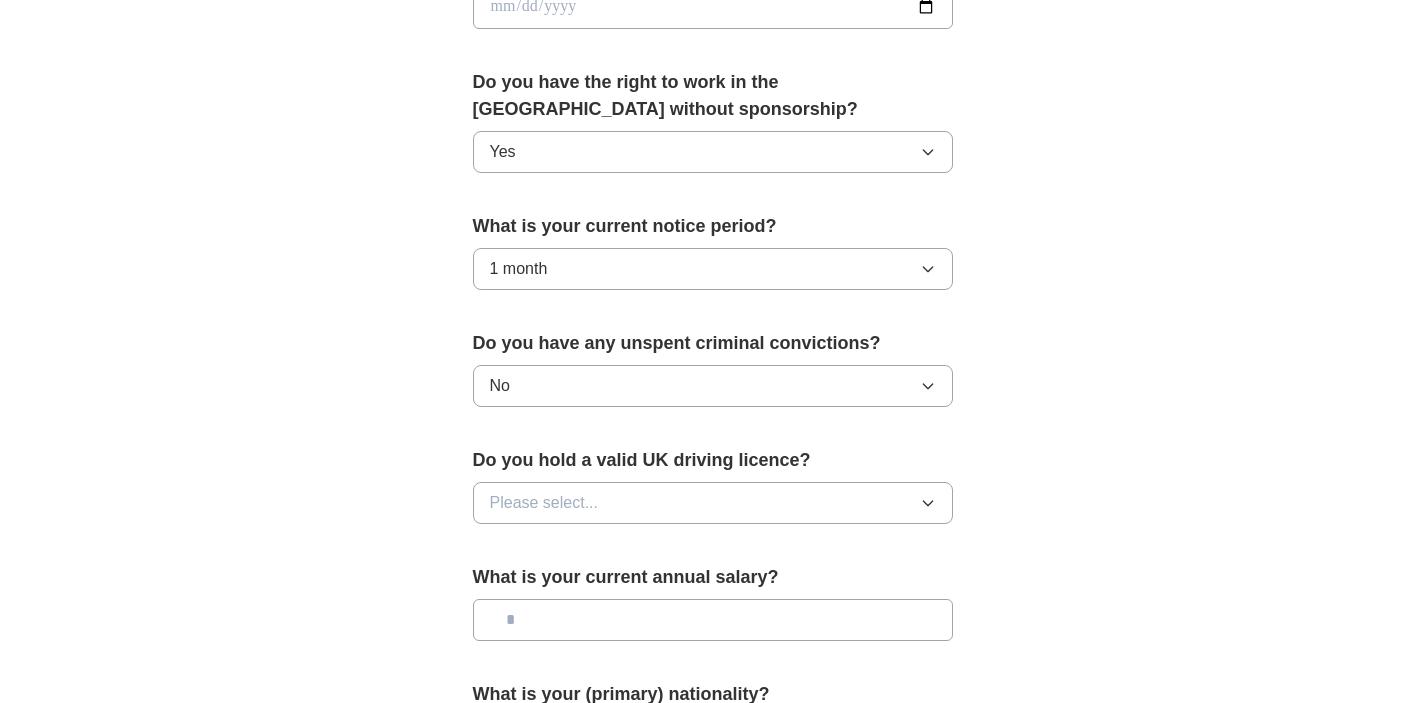scroll, scrollTop: 994, scrollLeft: 0, axis: vertical 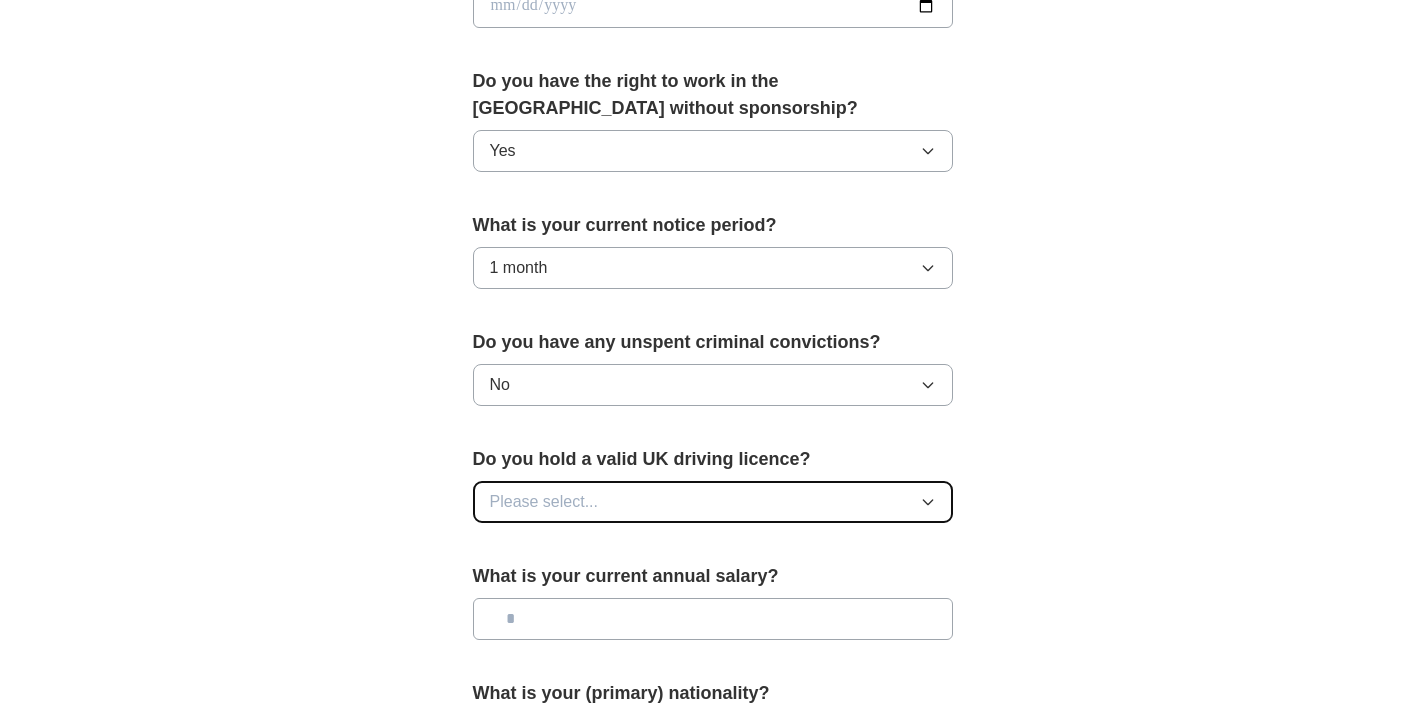 click on "Please select..." at bounding box center [713, 502] 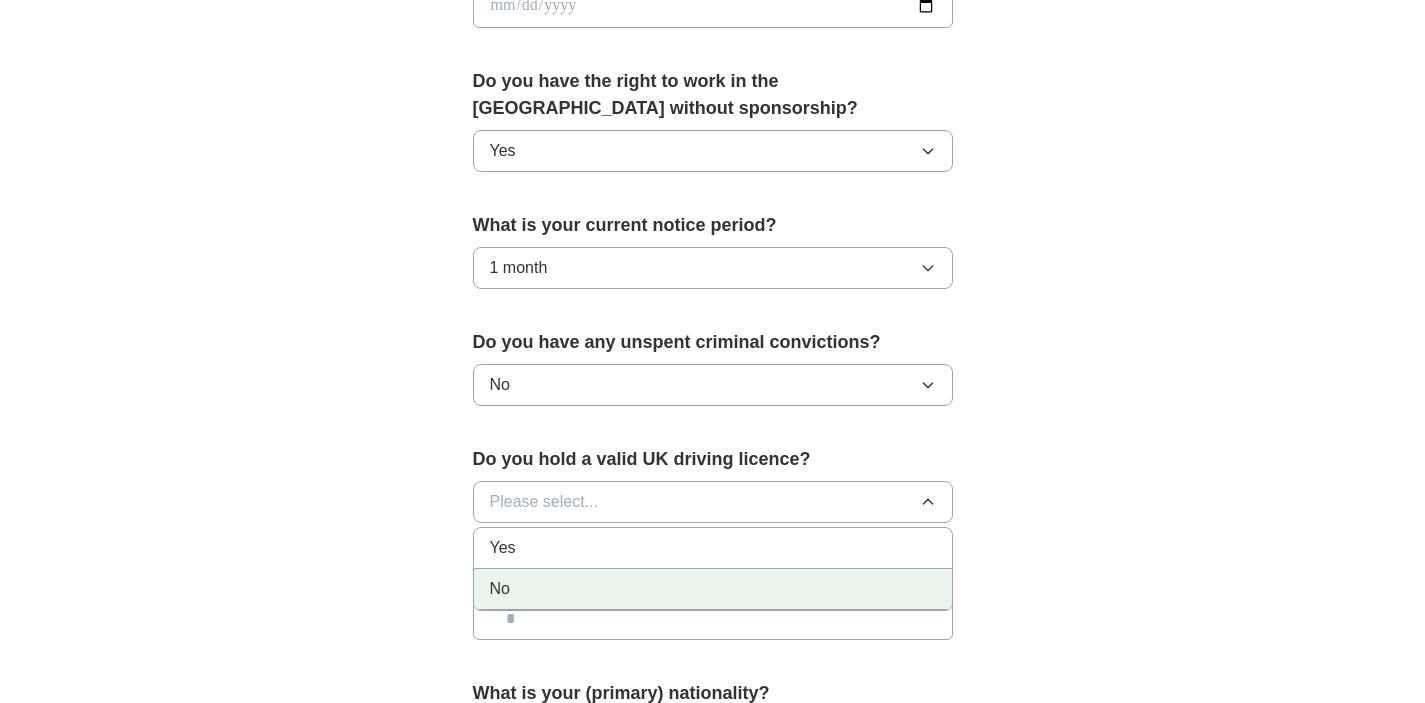 click on "No" at bounding box center [713, 589] 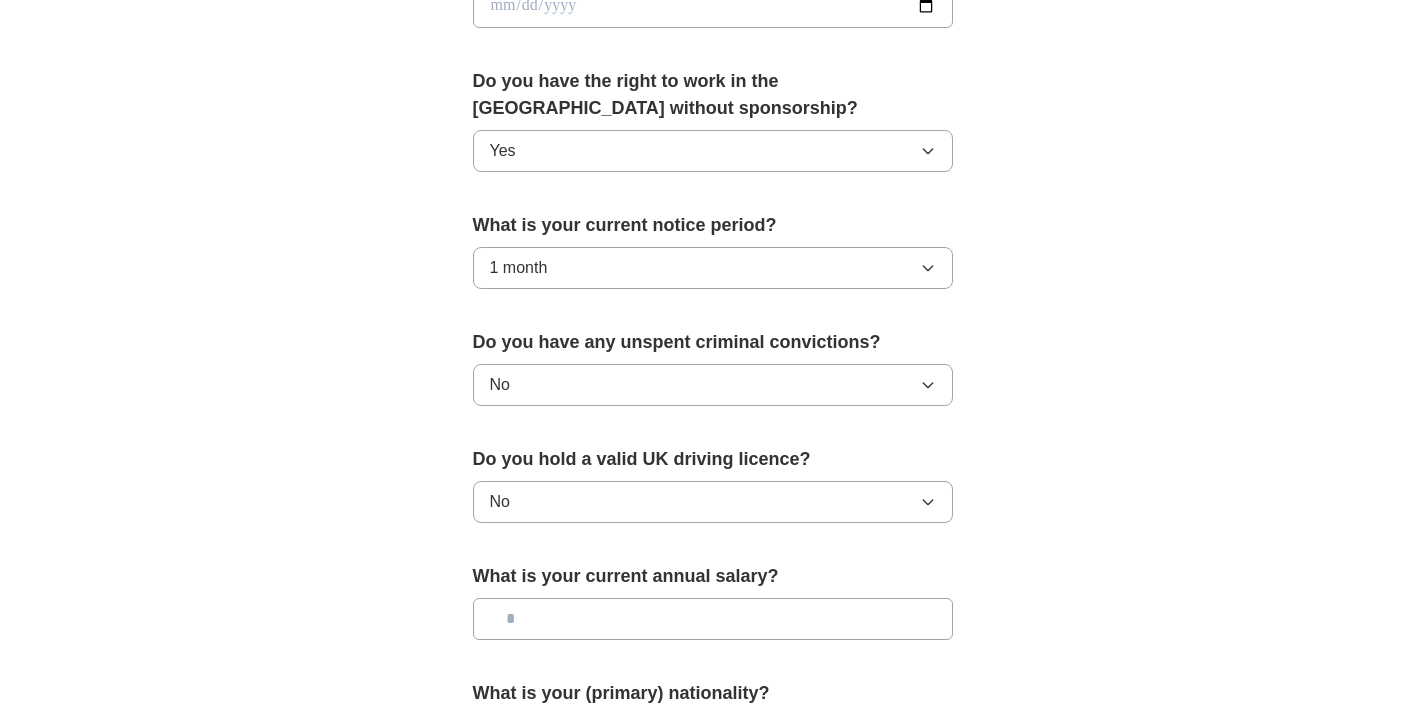 click at bounding box center [713, 619] 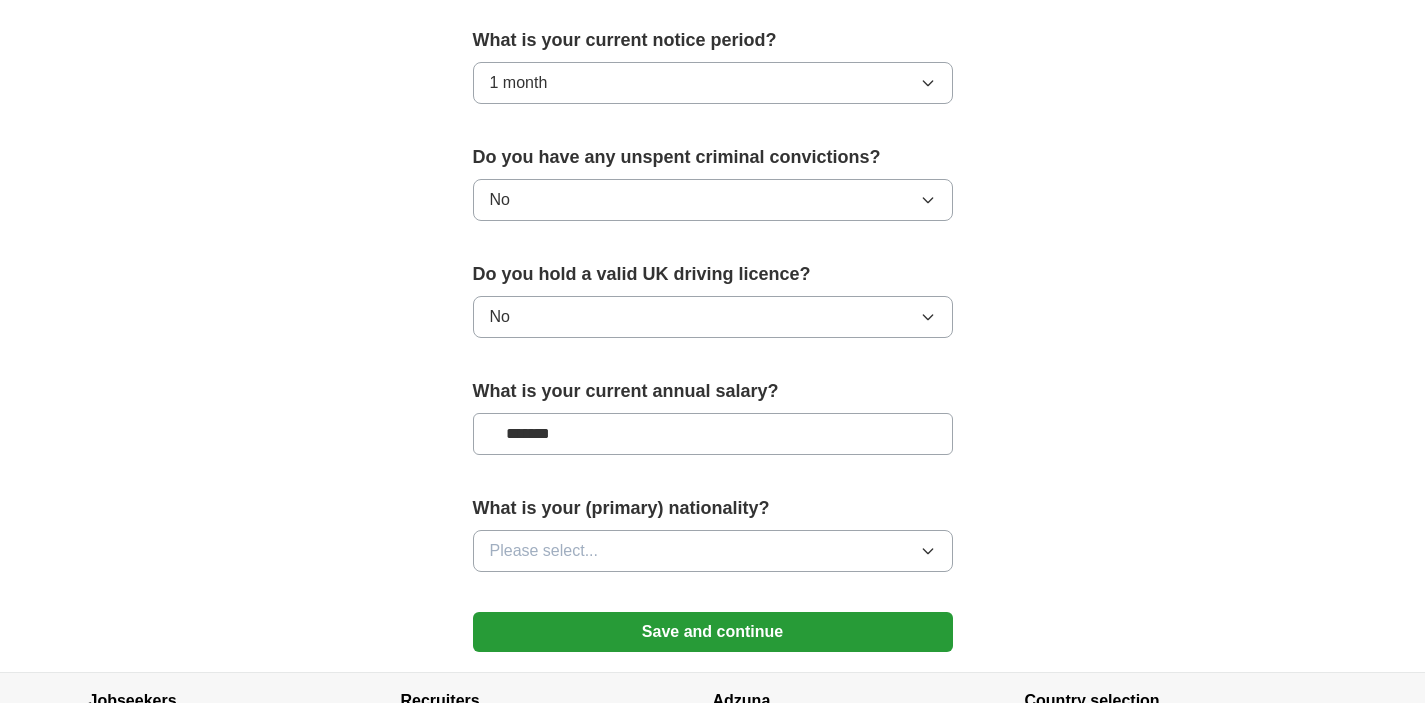 scroll, scrollTop: 1214, scrollLeft: 0, axis: vertical 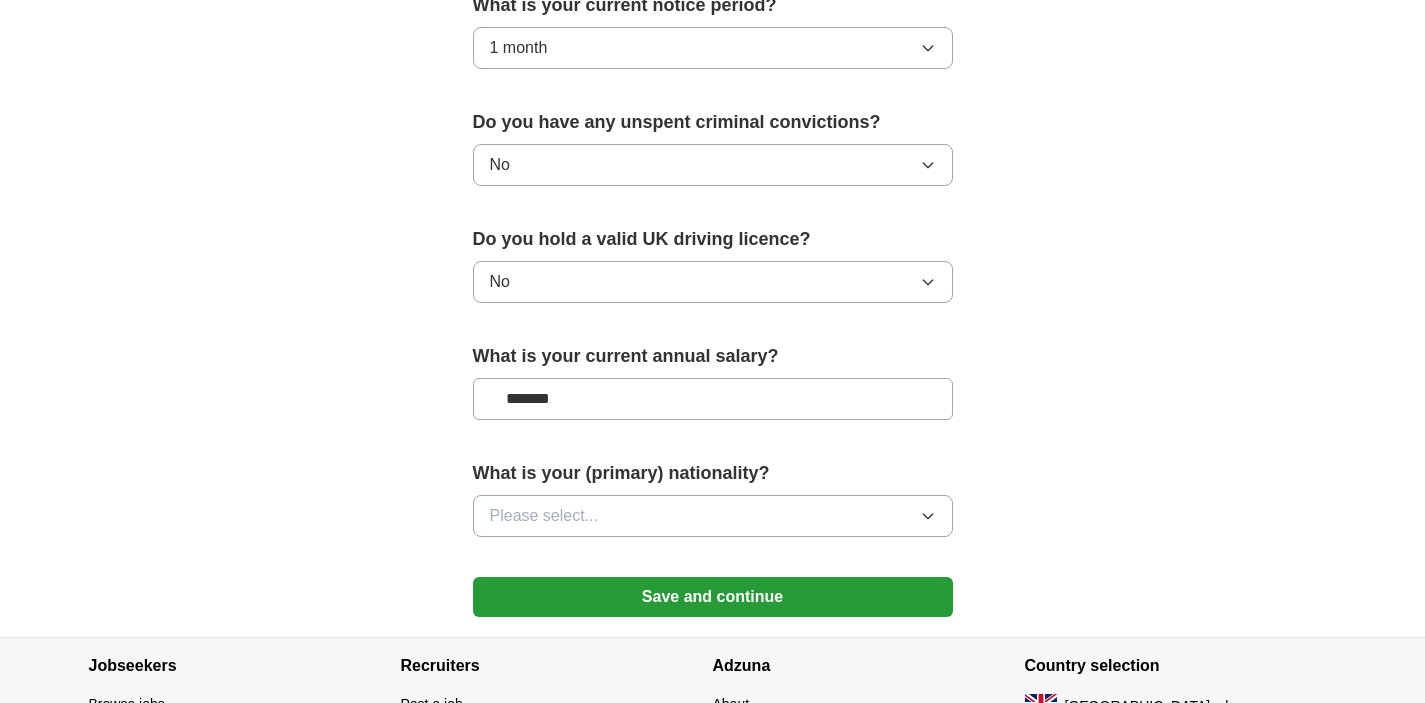 type on "*******" 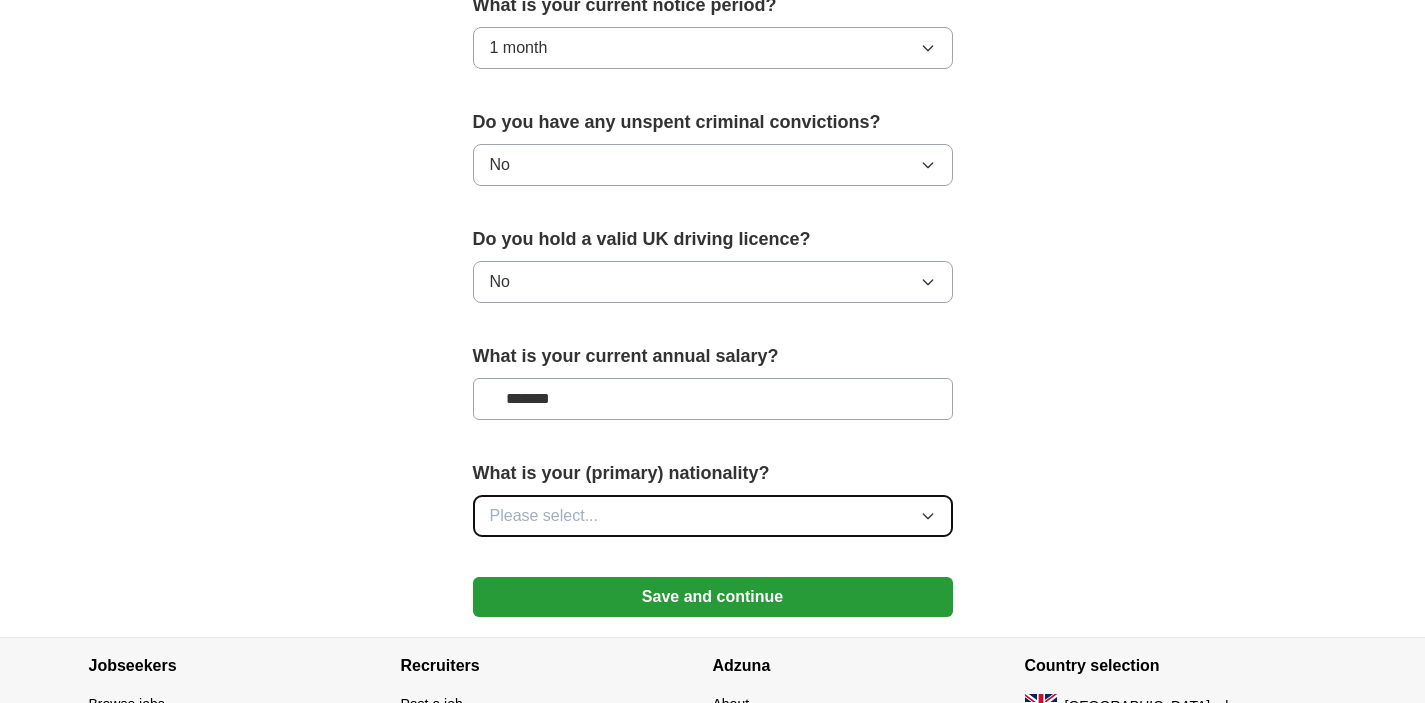 click on "Please select..." at bounding box center (713, 516) 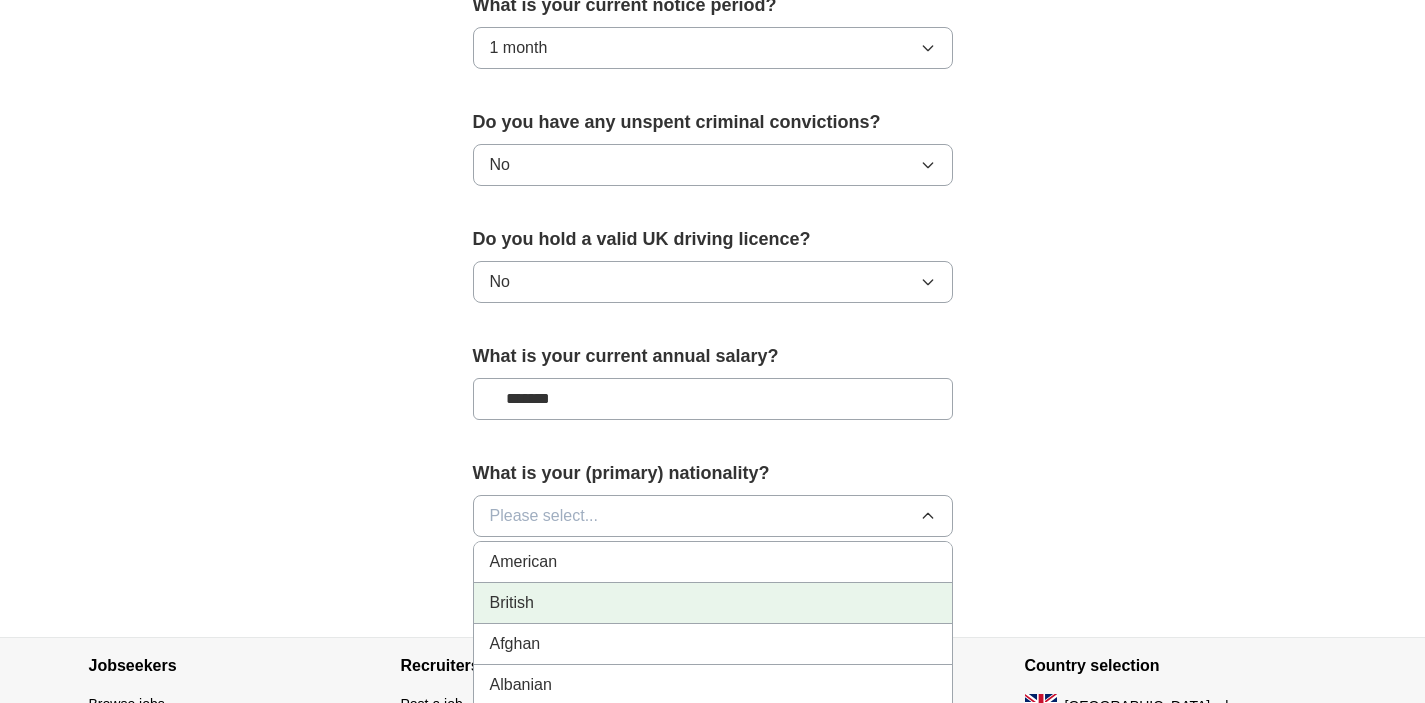 click on "British" at bounding box center (713, 603) 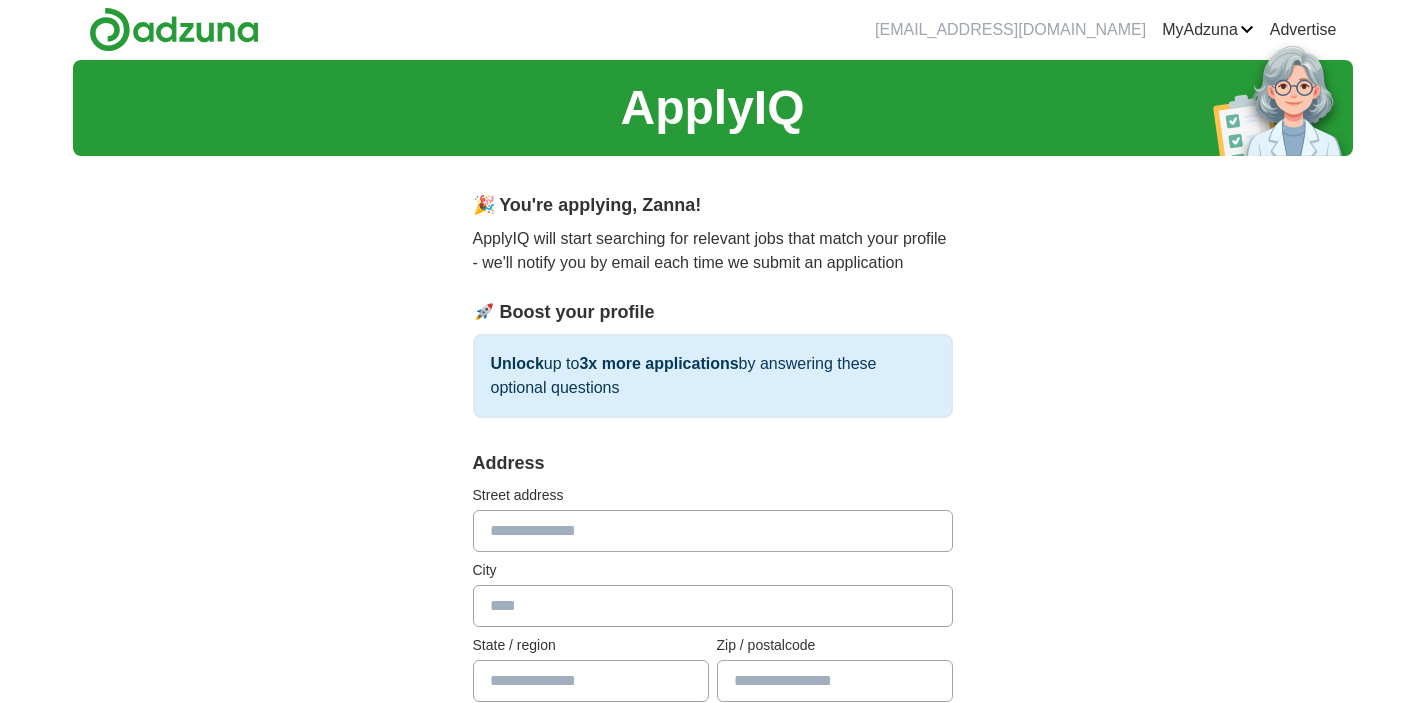 scroll, scrollTop: 0, scrollLeft: 0, axis: both 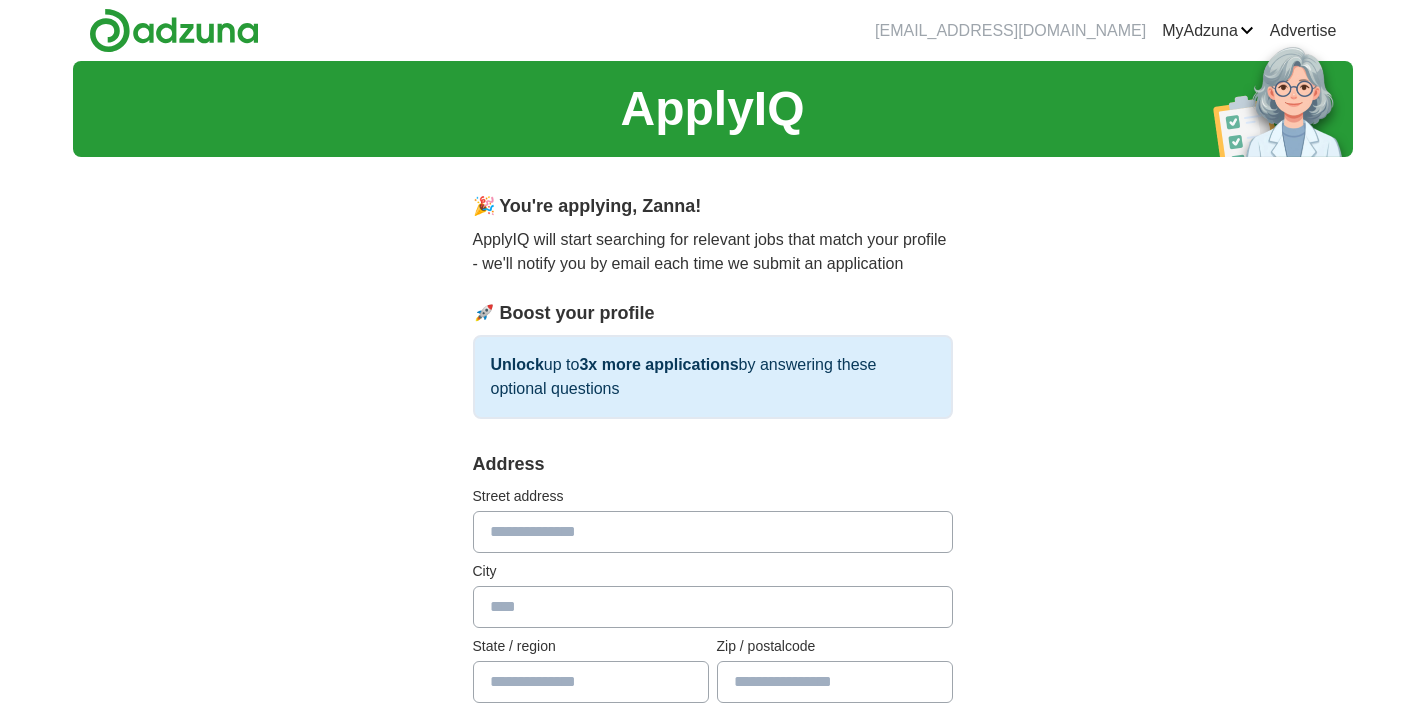 click at bounding box center (713, 532) 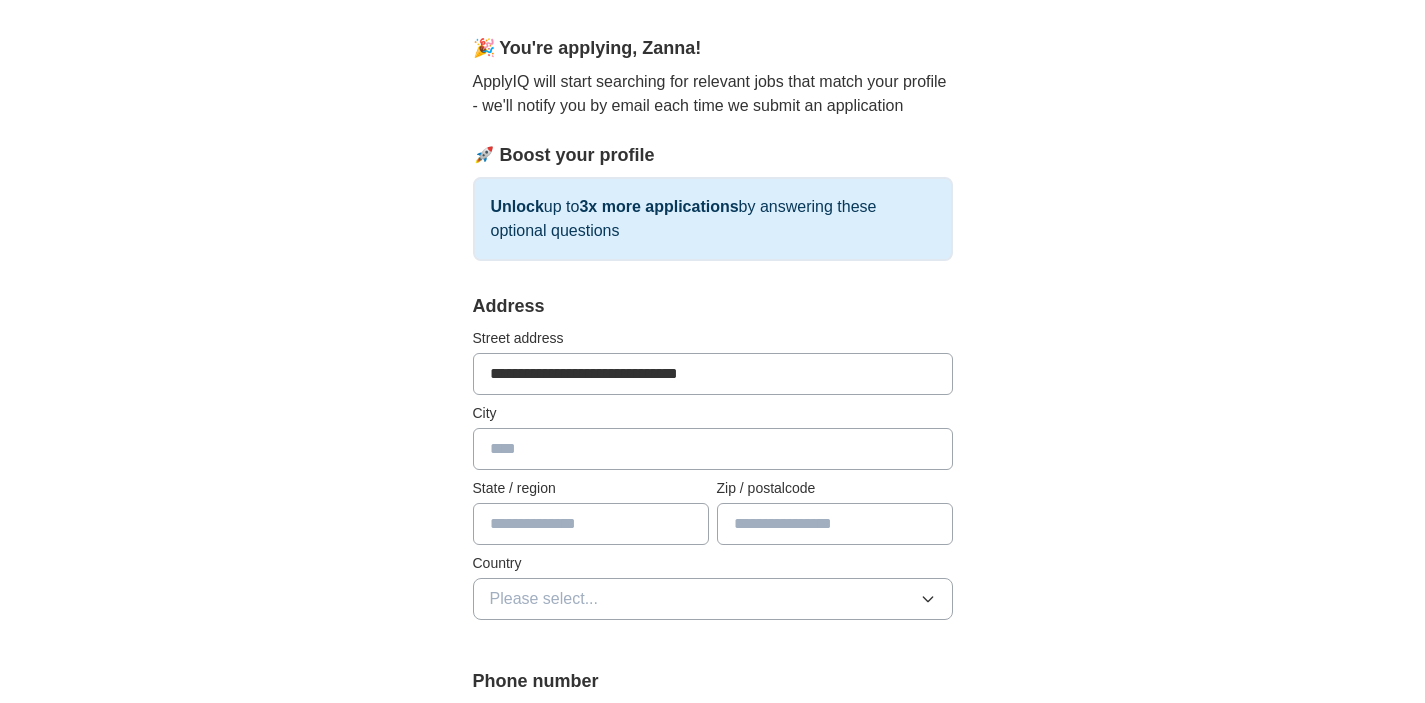scroll, scrollTop: 181, scrollLeft: 0, axis: vertical 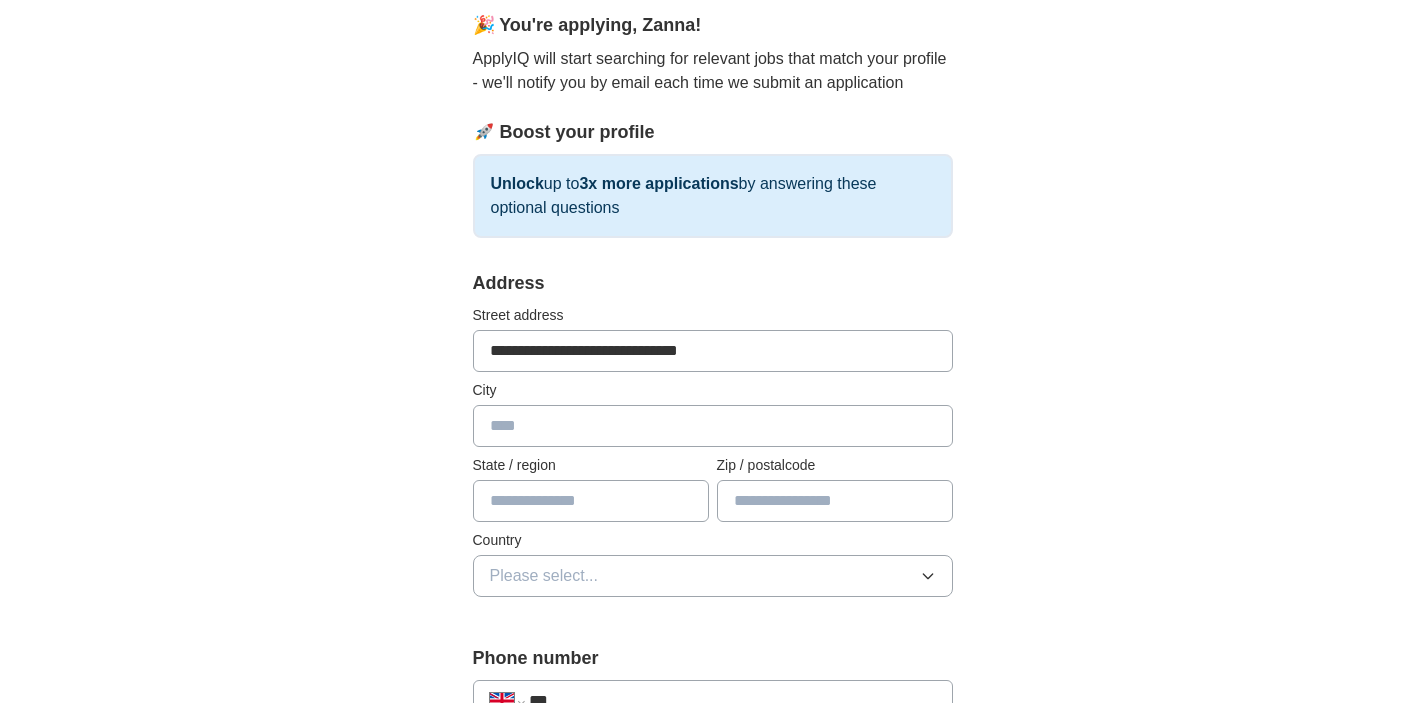 type on "**********" 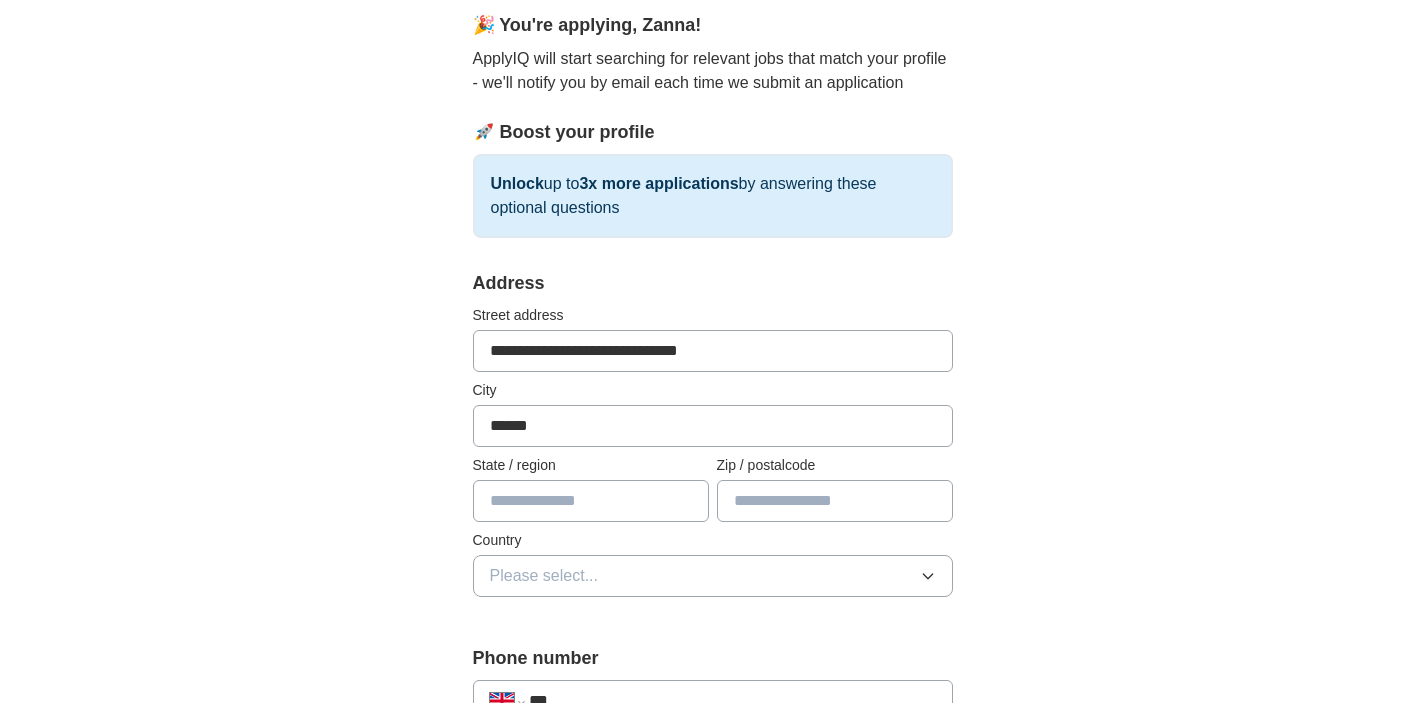 type on "******" 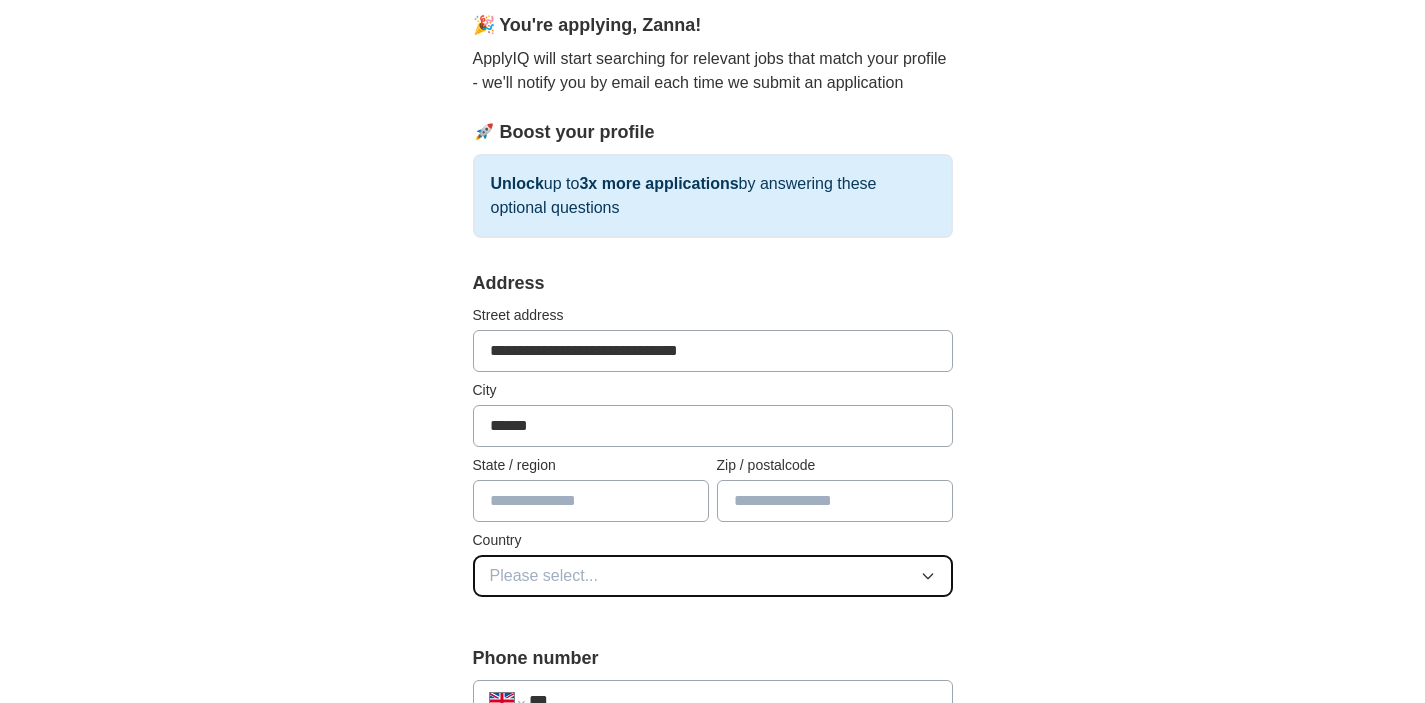 click on "Please select..." at bounding box center [713, 576] 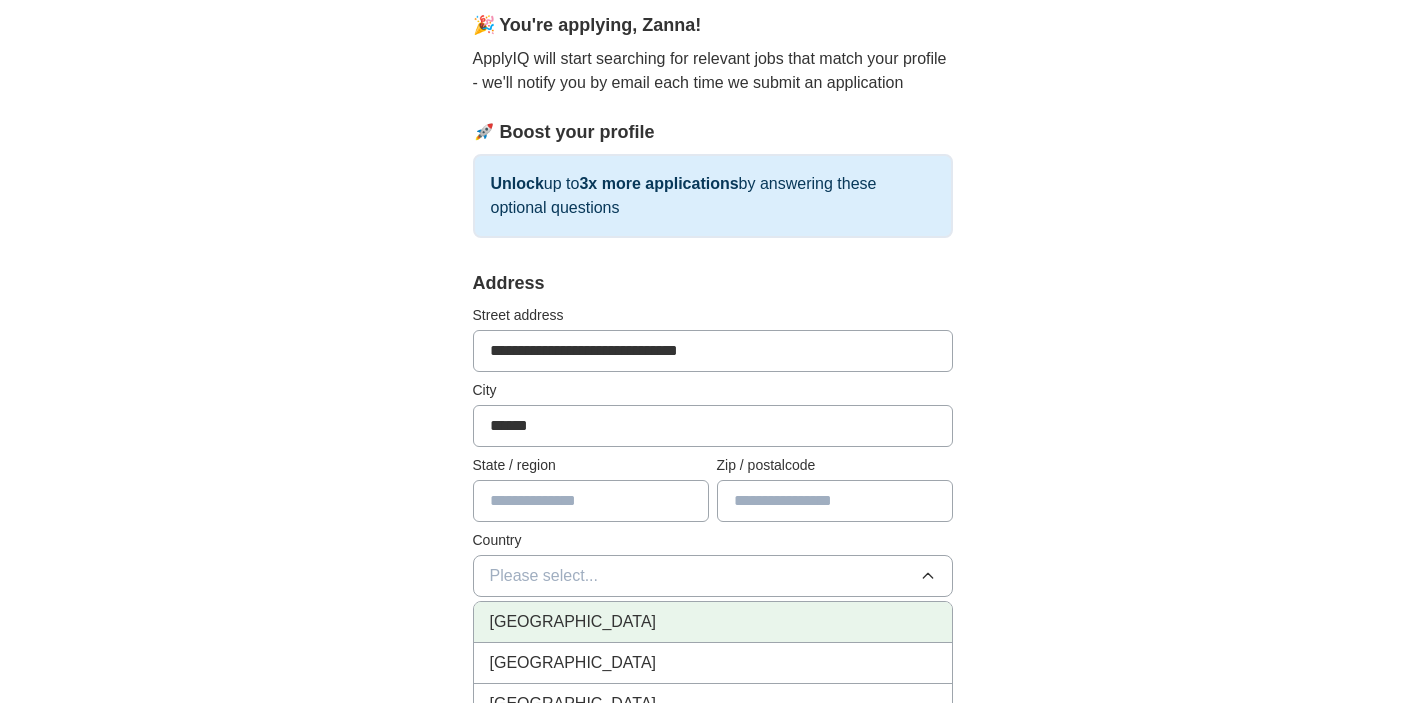 click on "[GEOGRAPHIC_DATA]" at bounding box center [573, 622] 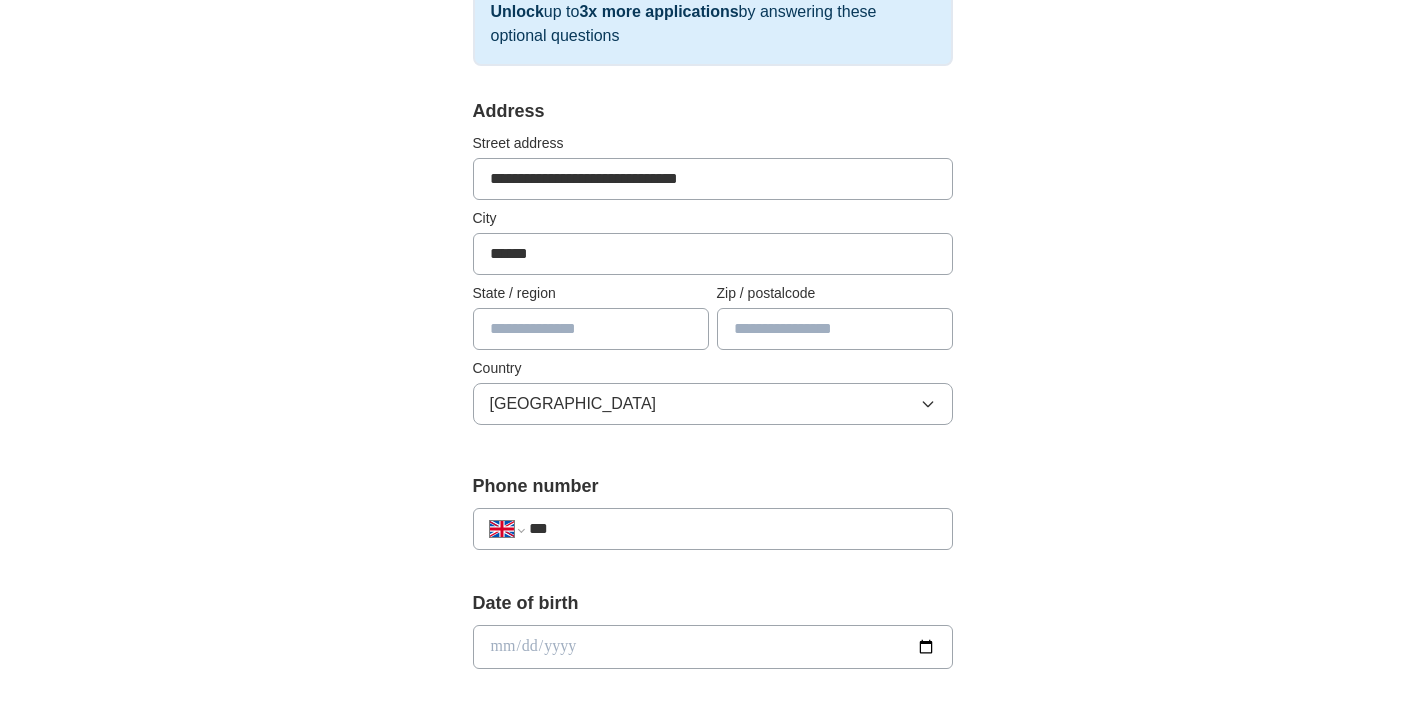 scroll, scrollTop: 355, scrollLeft: 0, axis: vertical 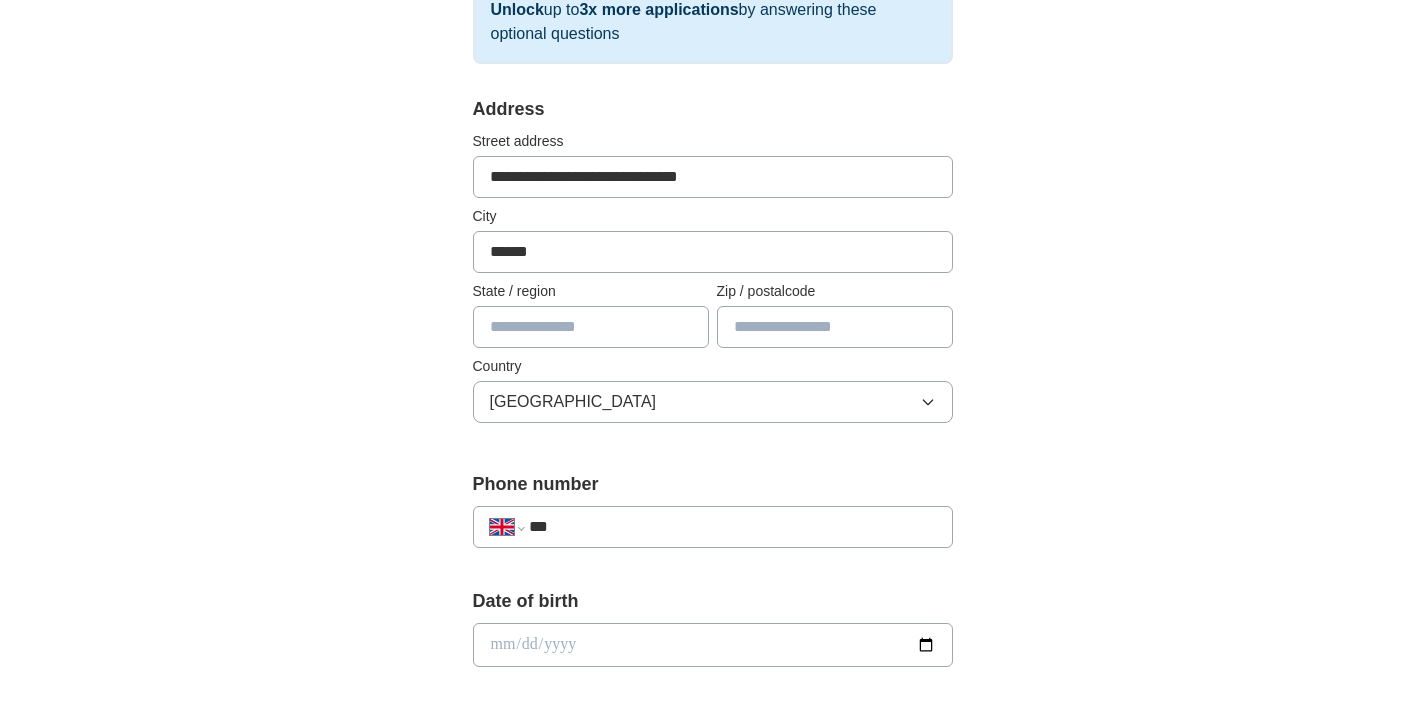 click at bounding box center (835, 327) 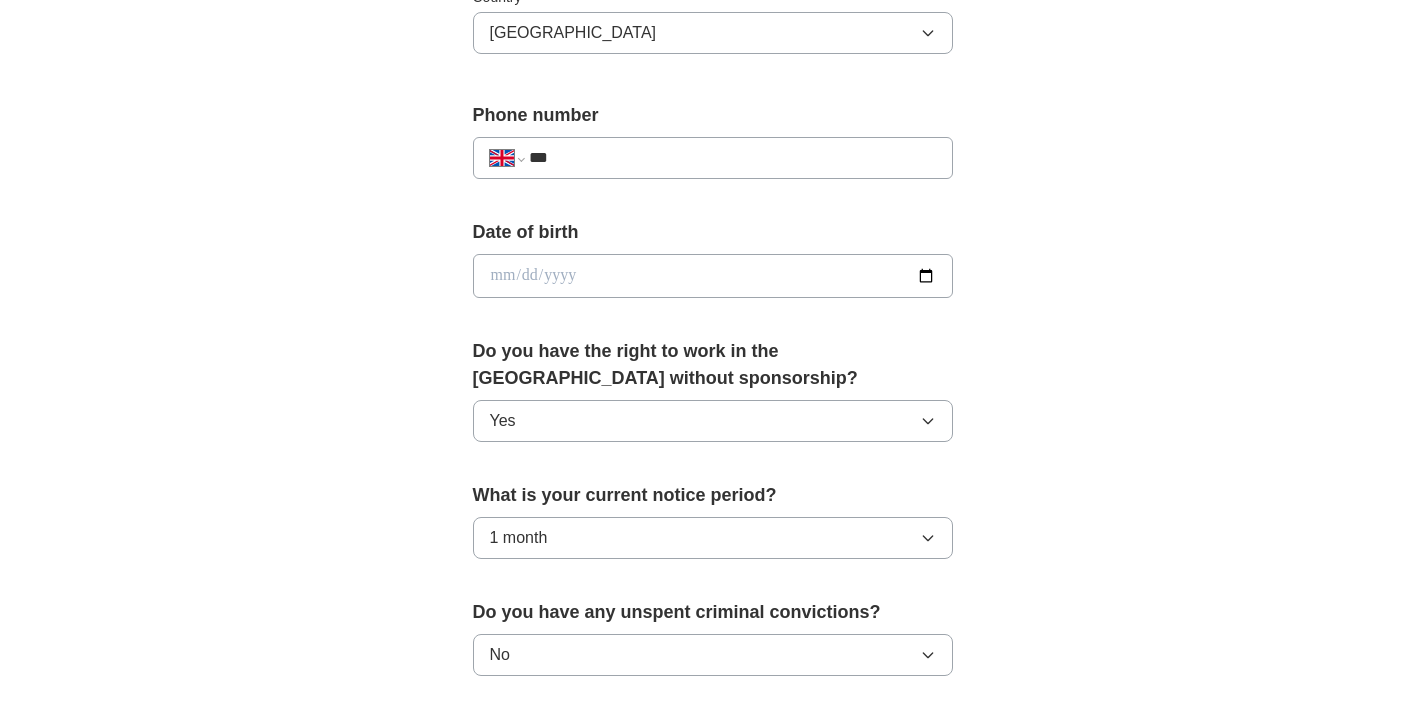 scroll, scrollTop: 732, scrollLeft: 0, axis: vertical 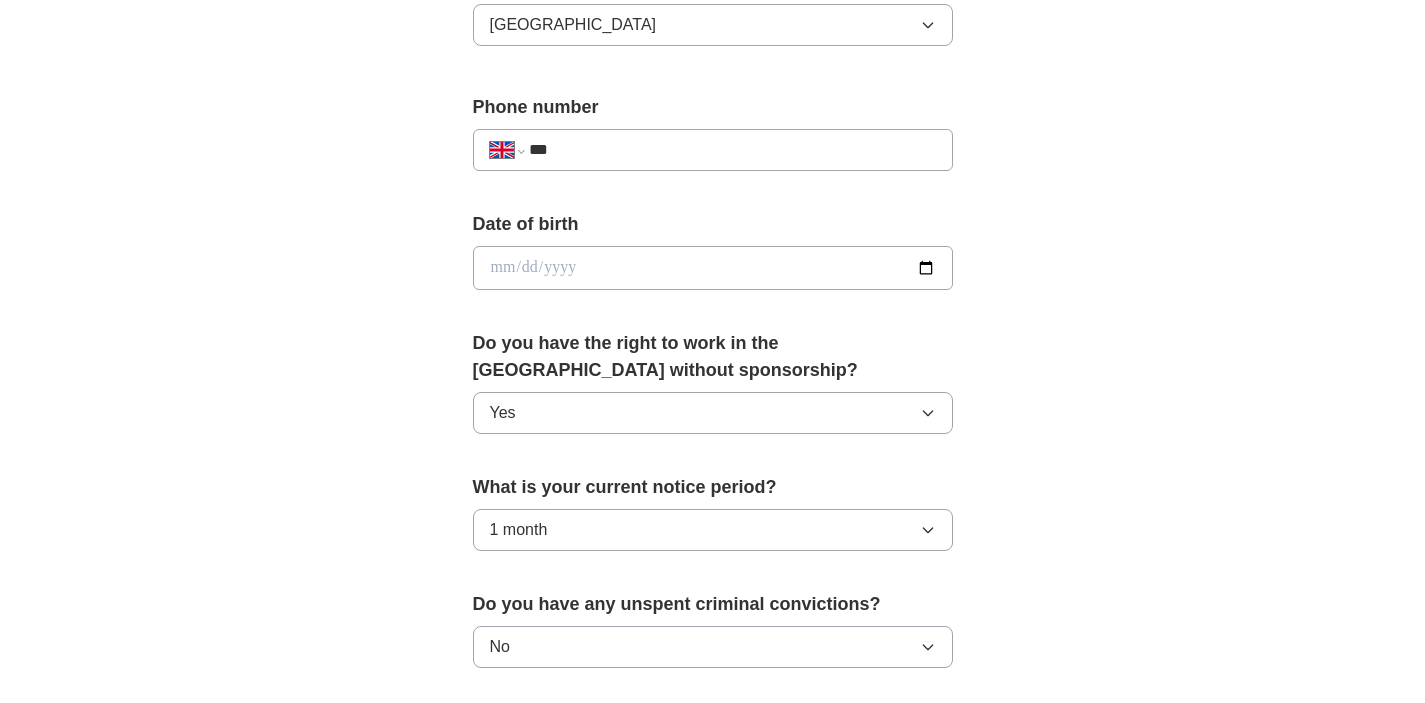 type on "********" 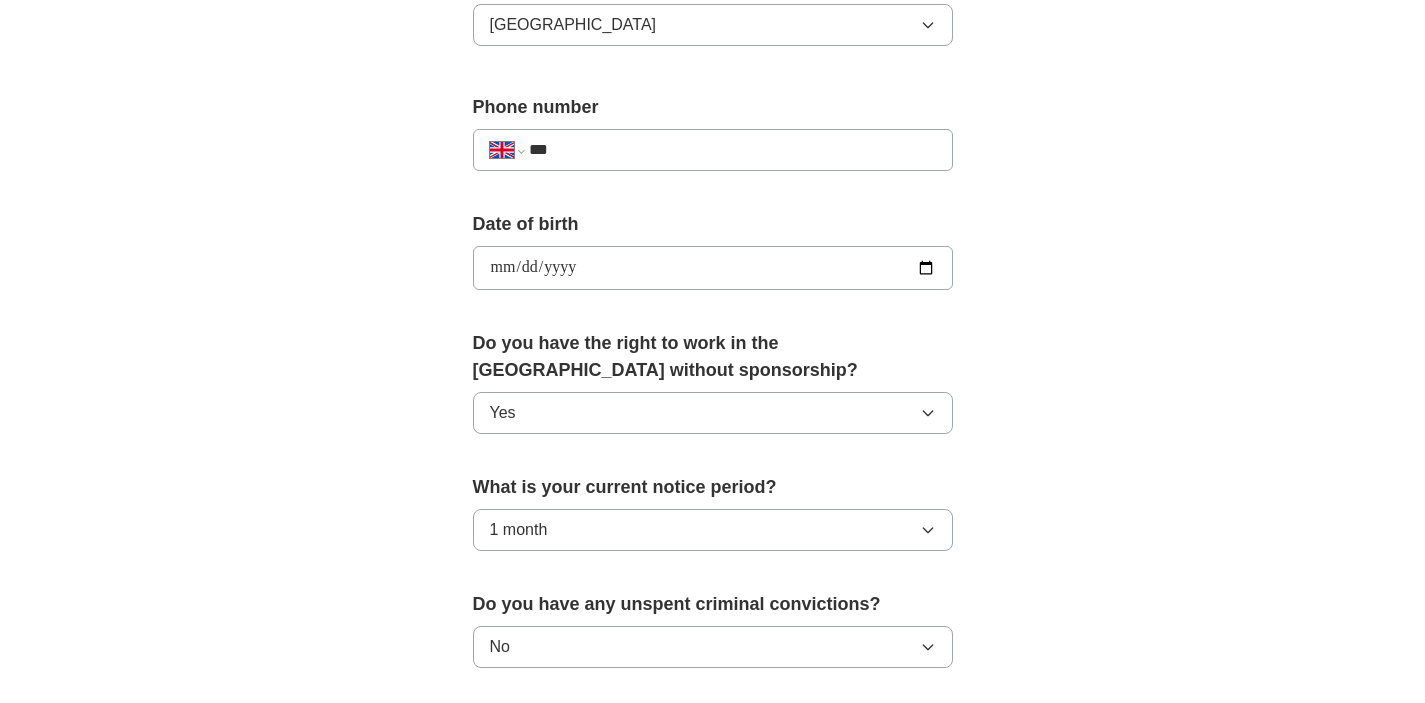 type on "**********" 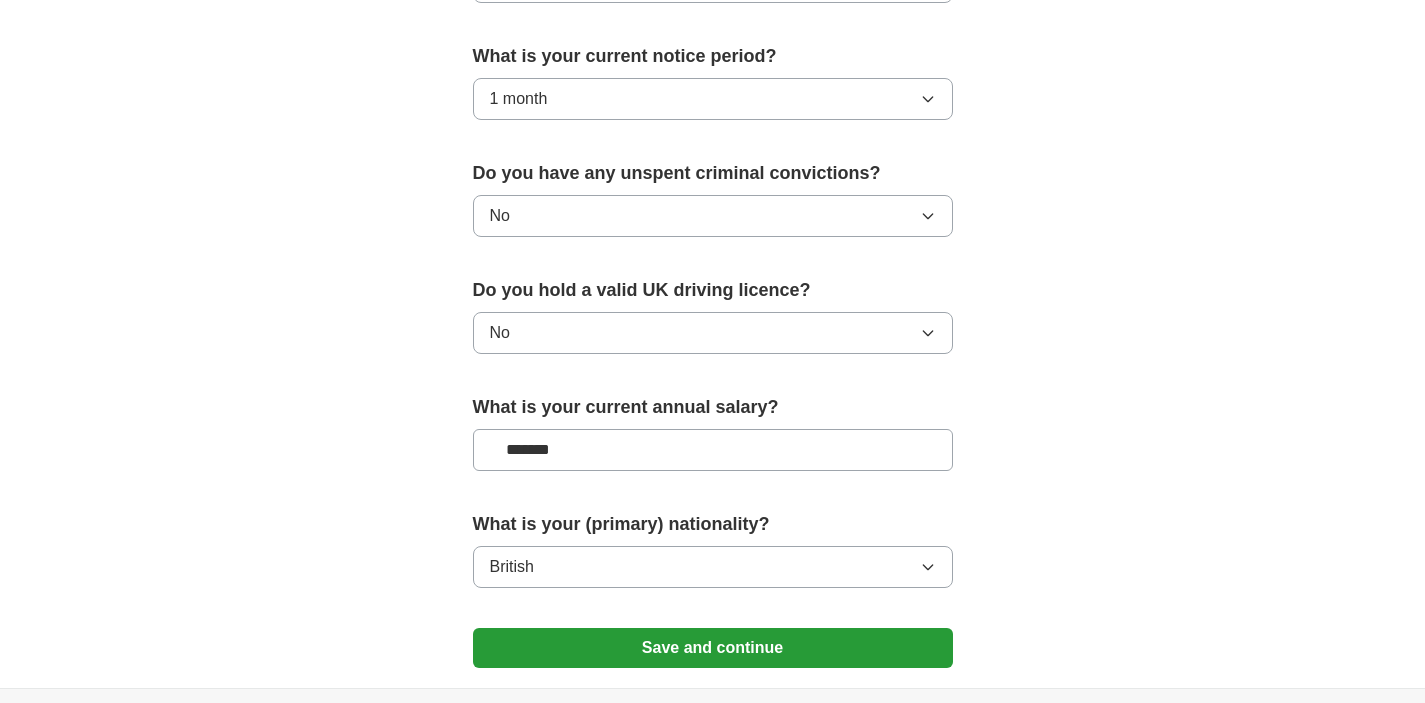 scroll, scrollTop: 1350, scrollLeft: 0, axis: vertical 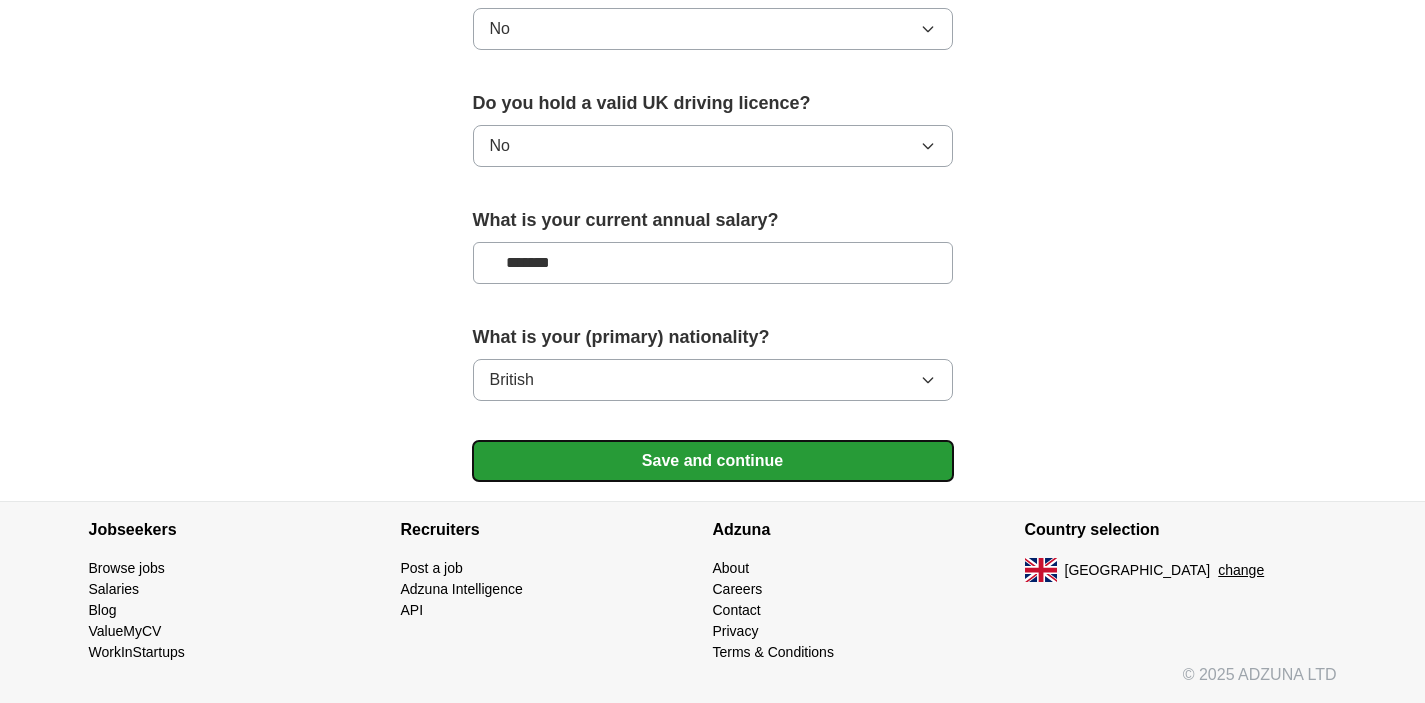 click on "Save and continue" at bounding box center [713, 461] 